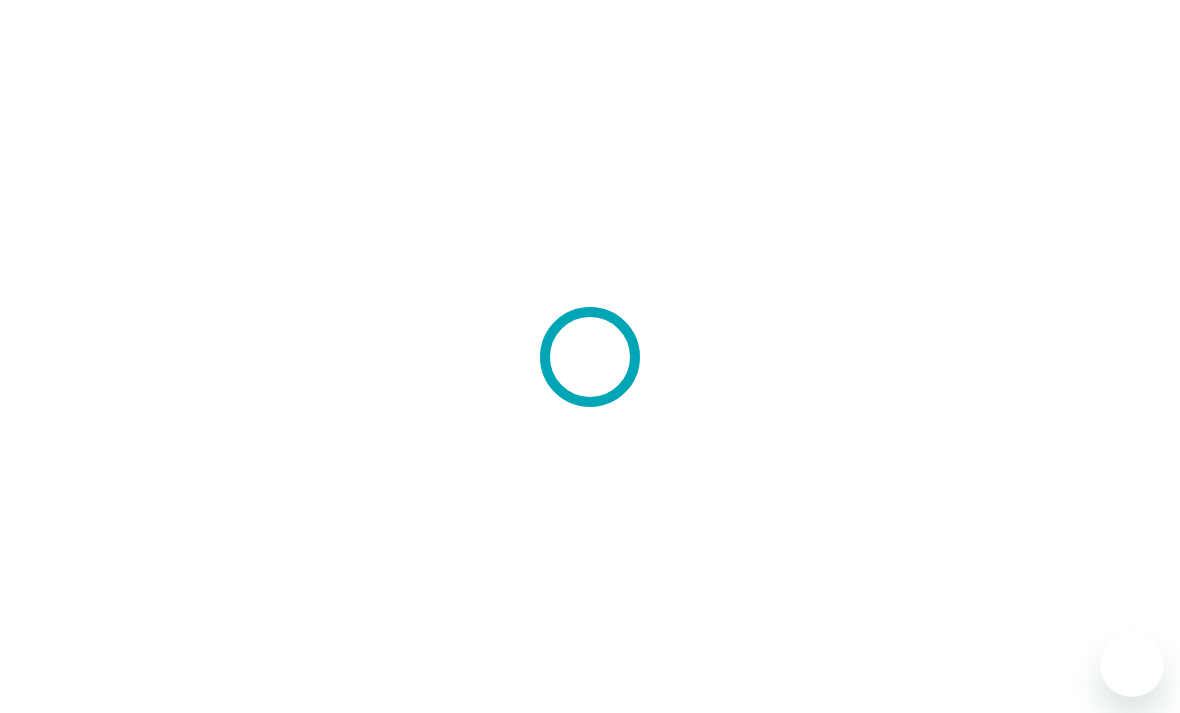 scroll, scrollTop: 0, scrollLeft: 0, axis: both 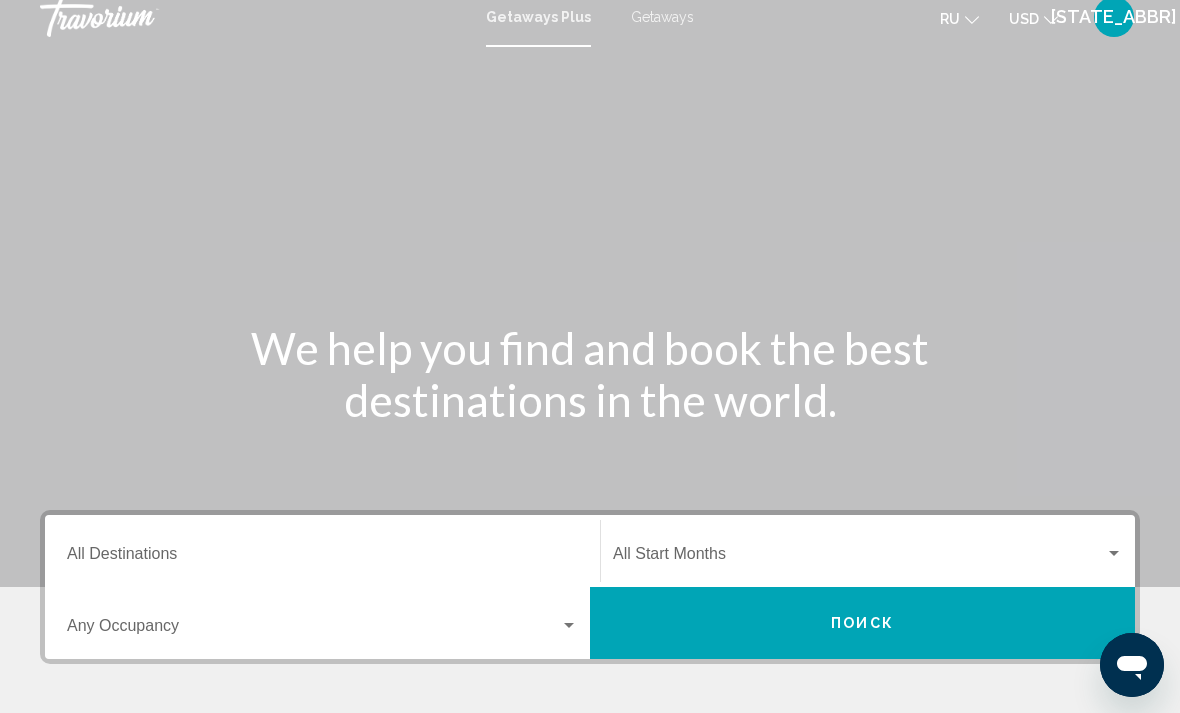 click on "Getaways" at bounding box center [662, 17] 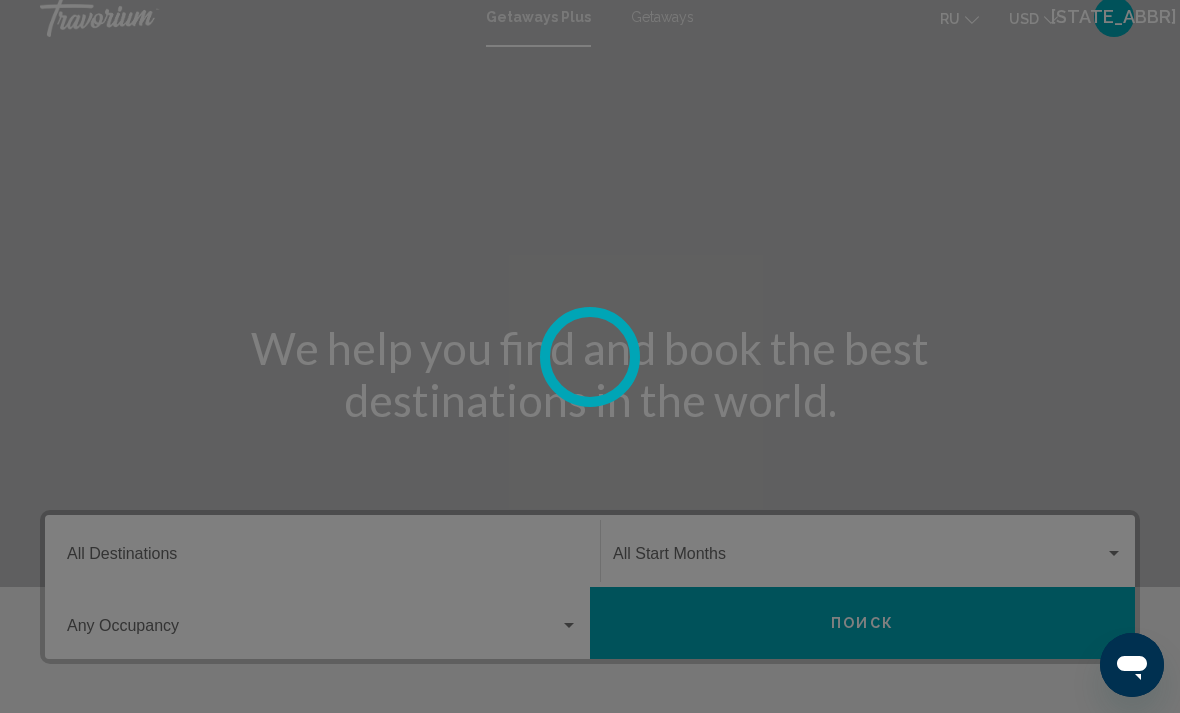 scroll, scrollTop: 0, scrollLeft: 0, axis: both 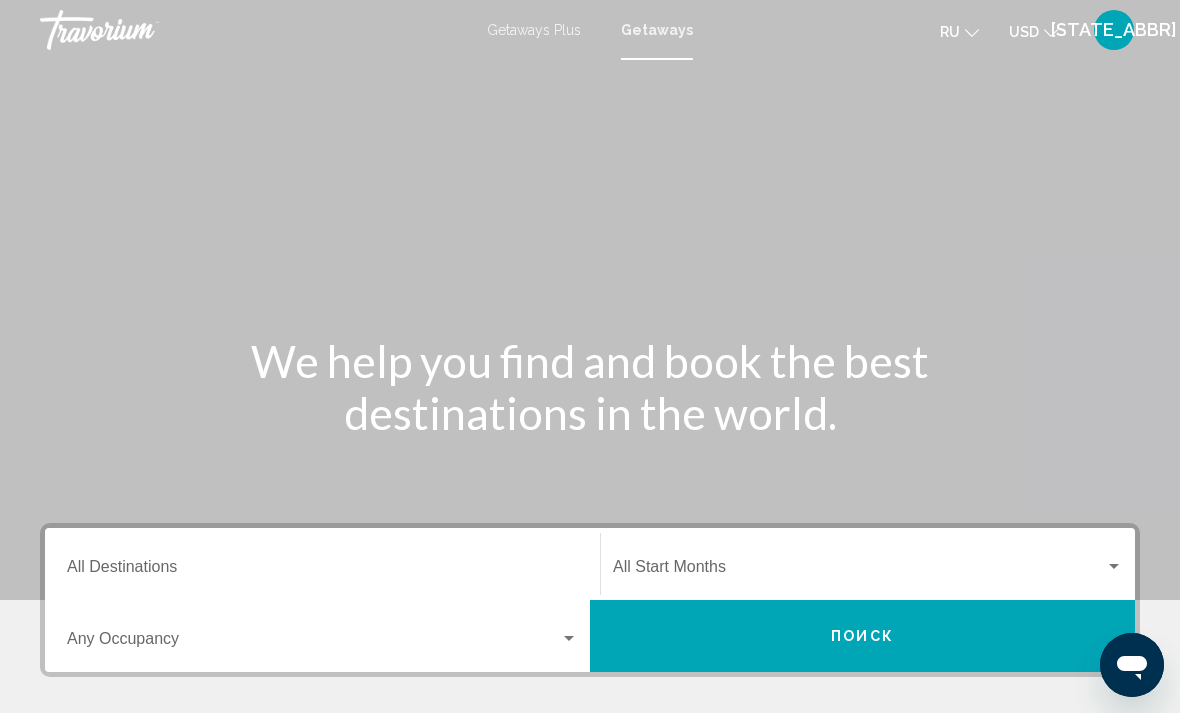 click on "Getaways Plus" at bounding box center (534, 30) 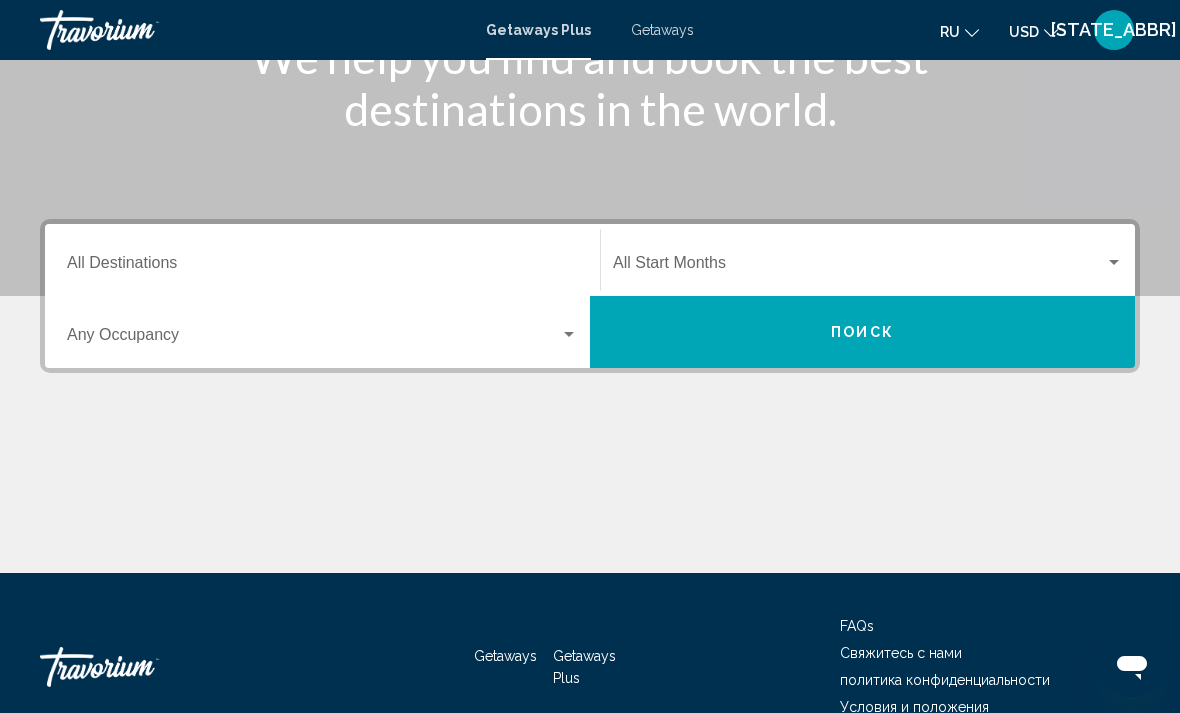 scroll, scrollTop: 345, scrollLeft: 0, axis: vertical 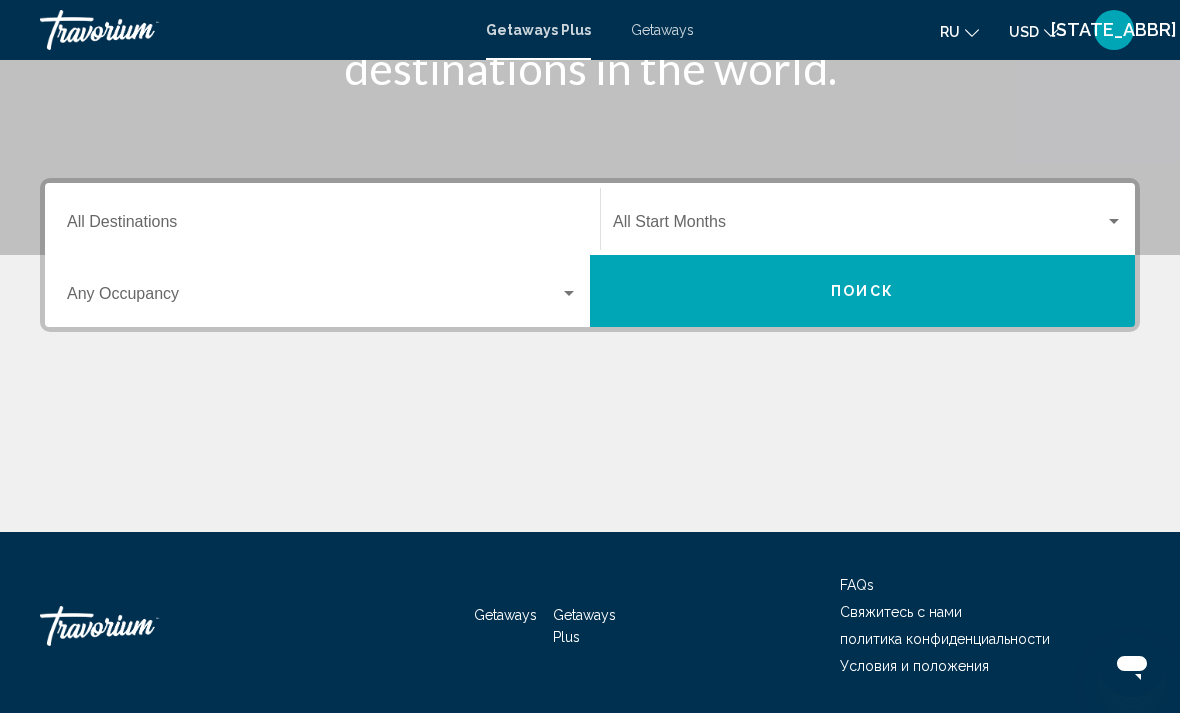 click at bounding box center [569, 294] 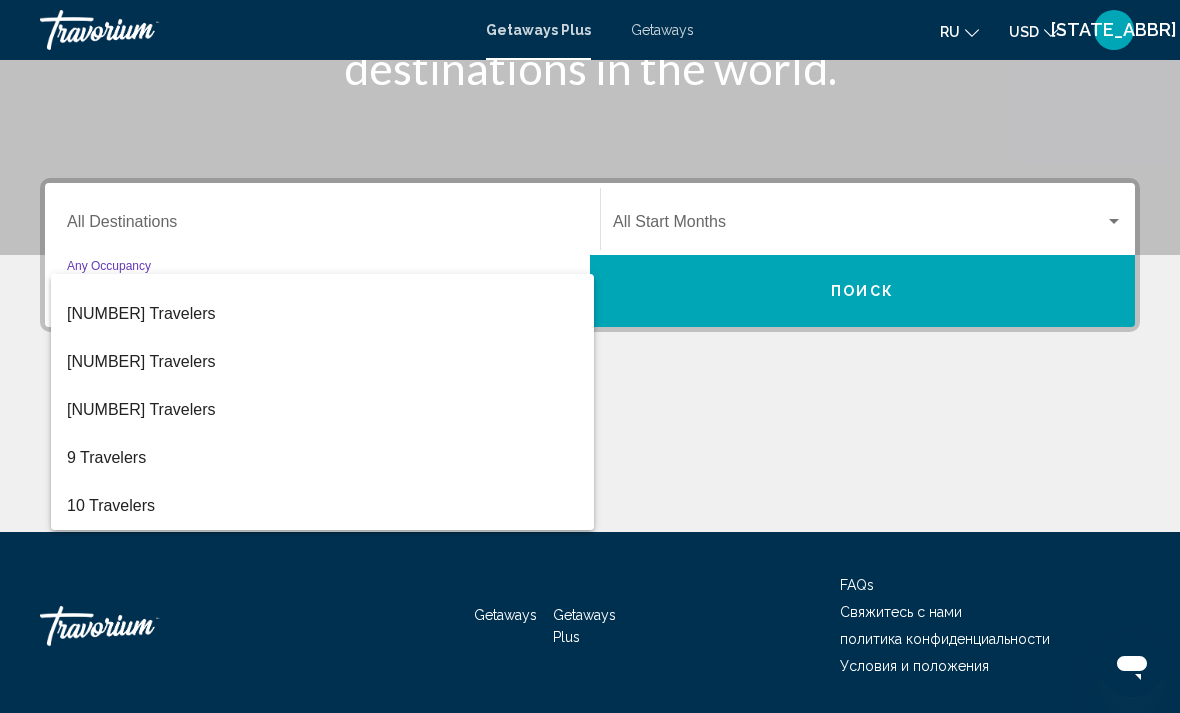 scroll, scrollTop: 224, scrollLeft: 0, axis: vertical 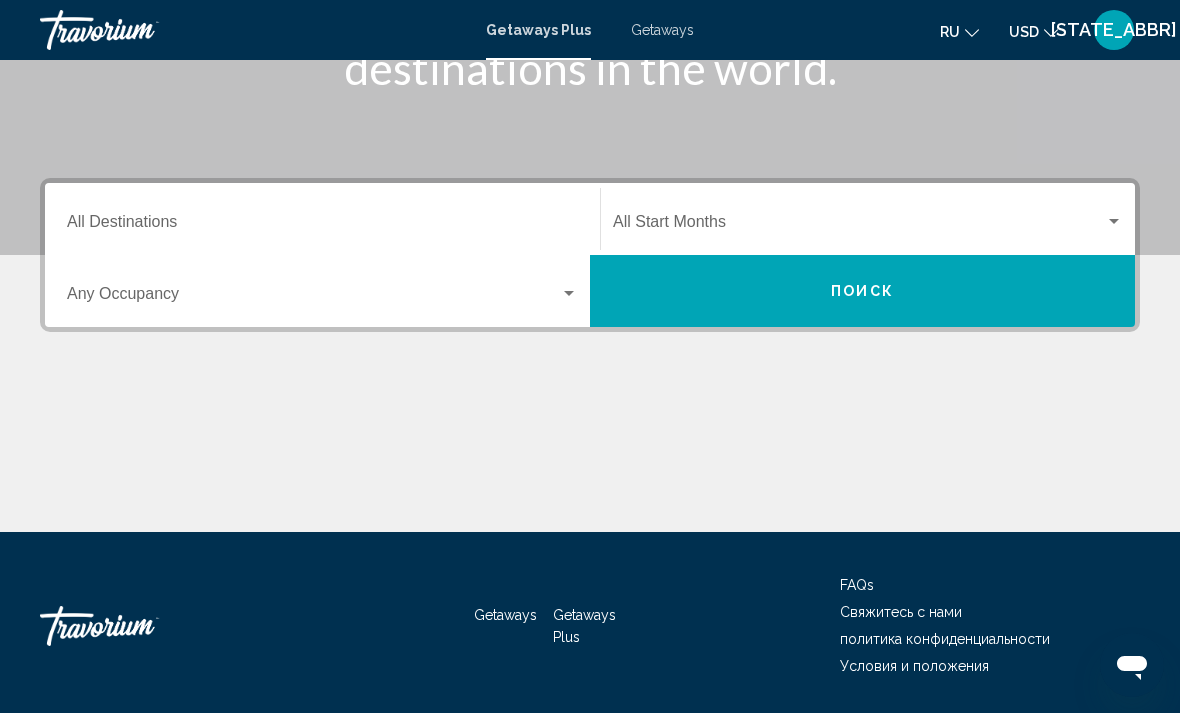 click at bounding box center (569, 294) 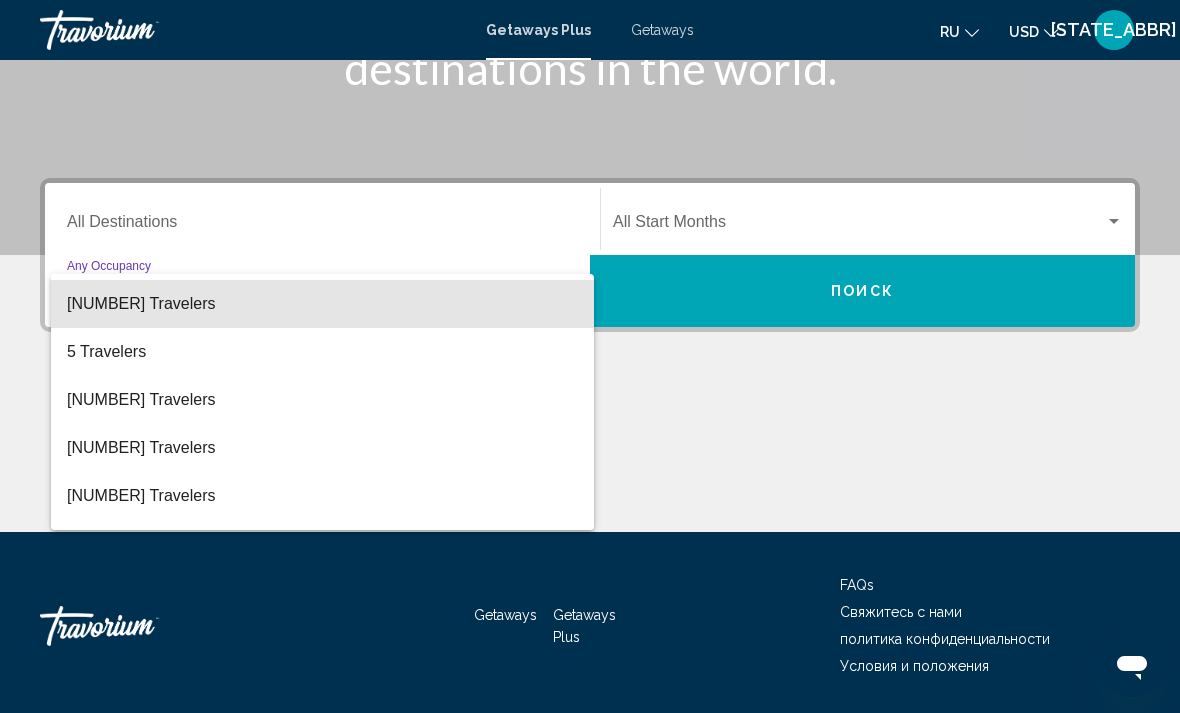 scroll, scrollTop: 137, scrollLeft: 0, axis: vertical 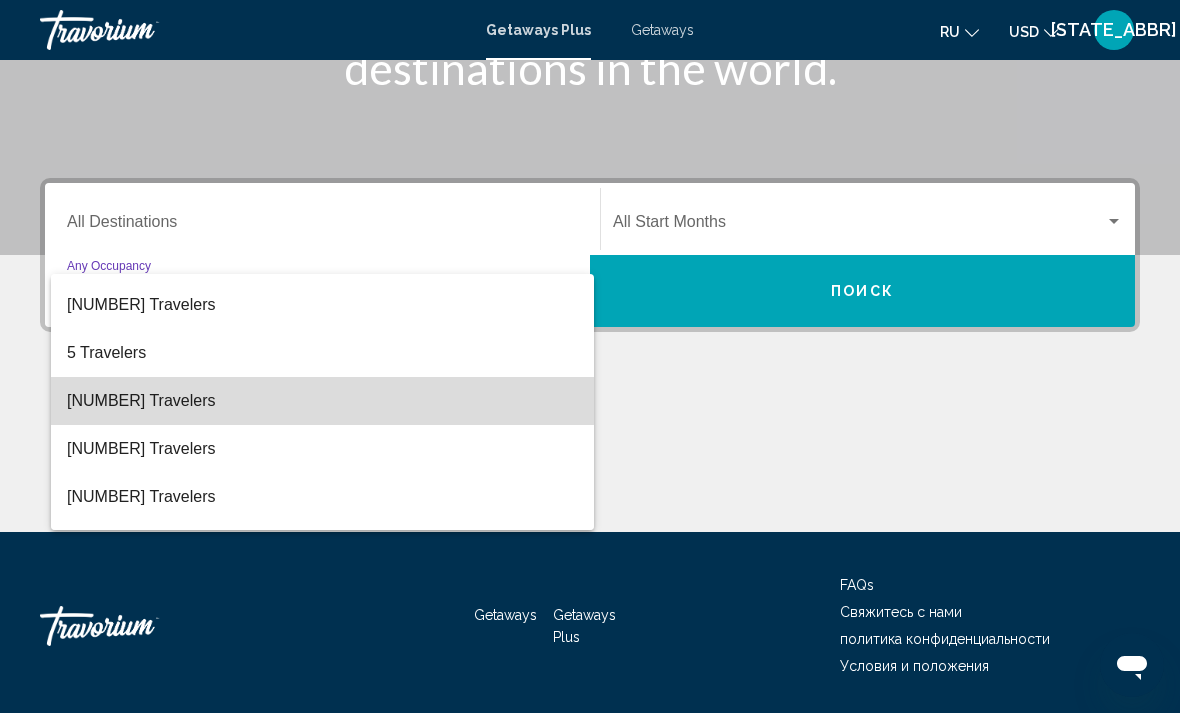 click on "[NUMBER] Travelers" at bounding box center (322, 401) 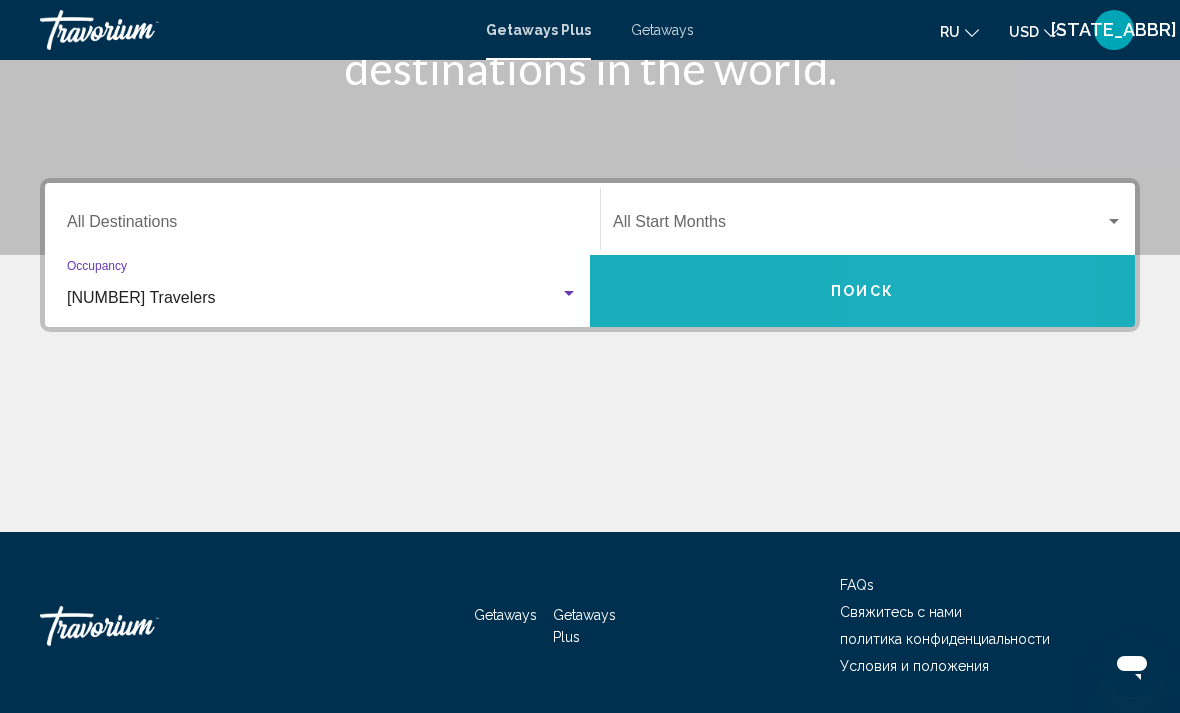 click on "Поиск" at bounding box center (862, 291) 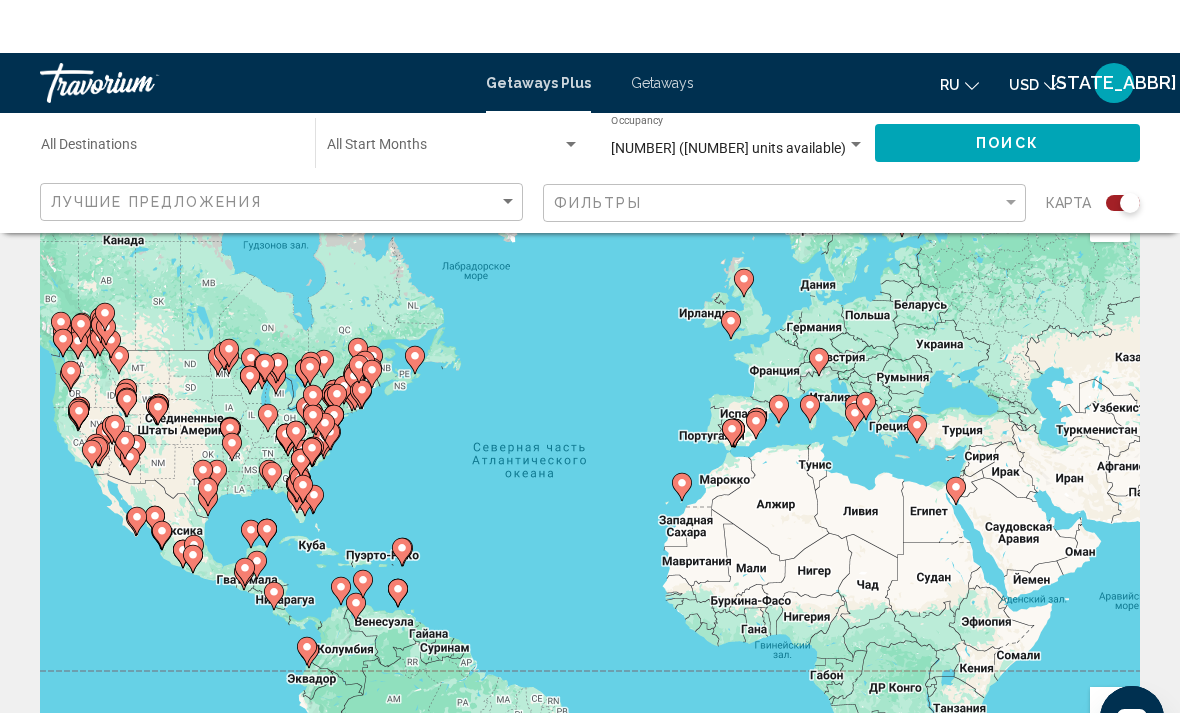 scroll, scrollTop: 0, scrollLeft: 0, axis: both 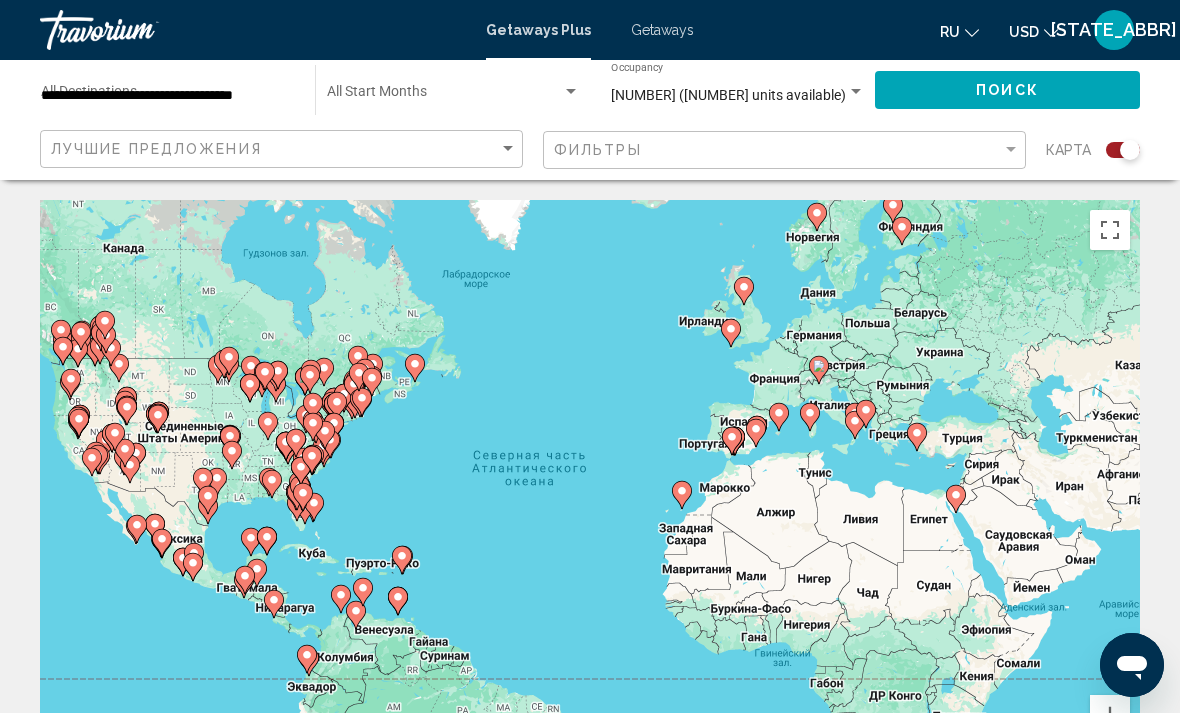 click at bounding box center (484, 767) 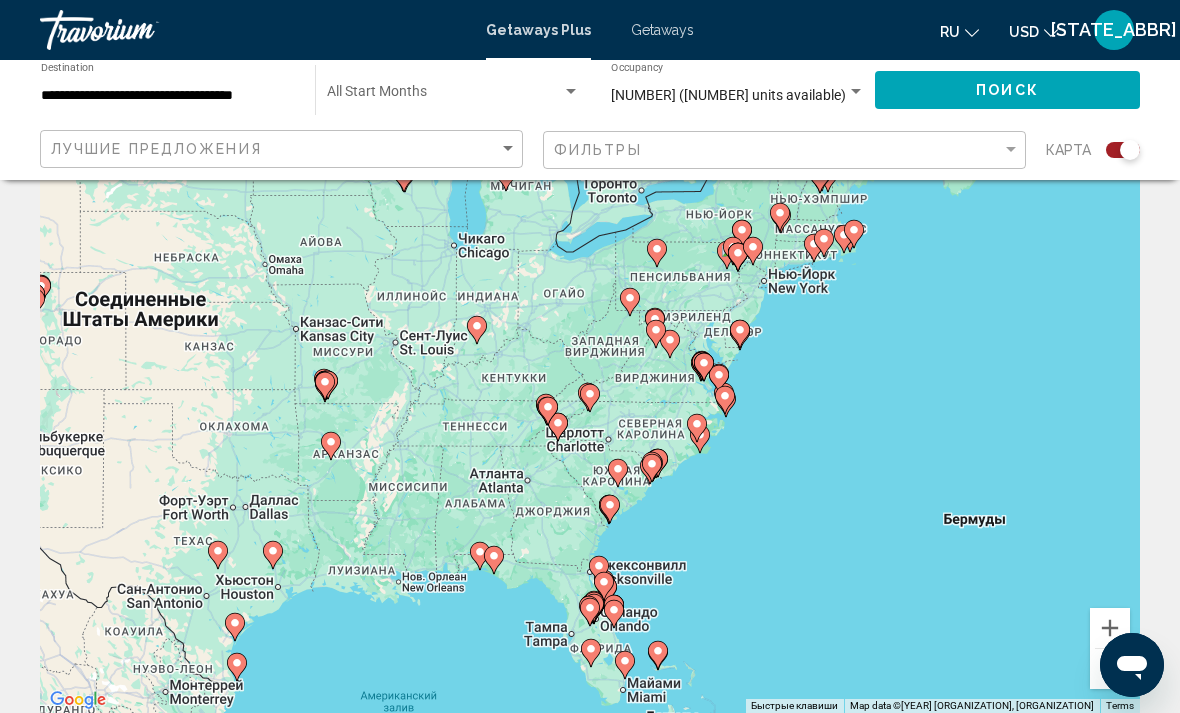 click on "Use the arrow keys to navigate. To activate keyboard dragging, press Alt + Enter. Then, move the marker using the arrow keys. To complete the drag, press Enter. To cancel, press Esc." at bounding box center [590, 413] 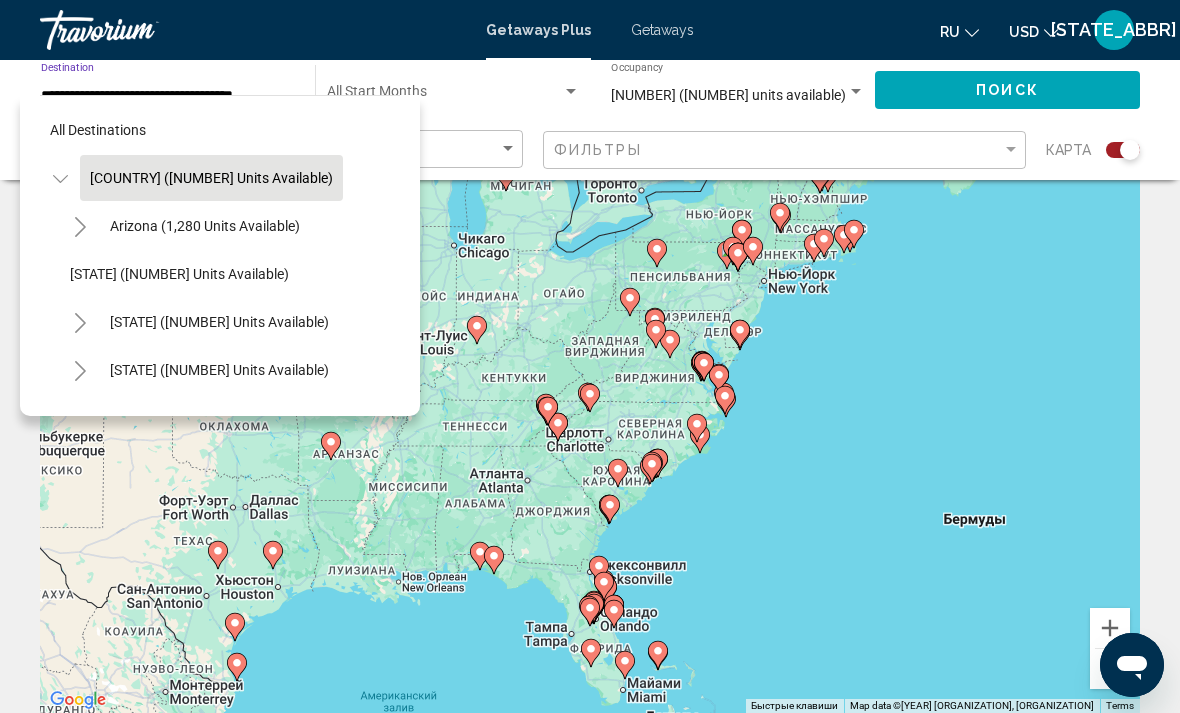 scroll, scrollTop: 0, scrollLeft: 5, axis: horizontal 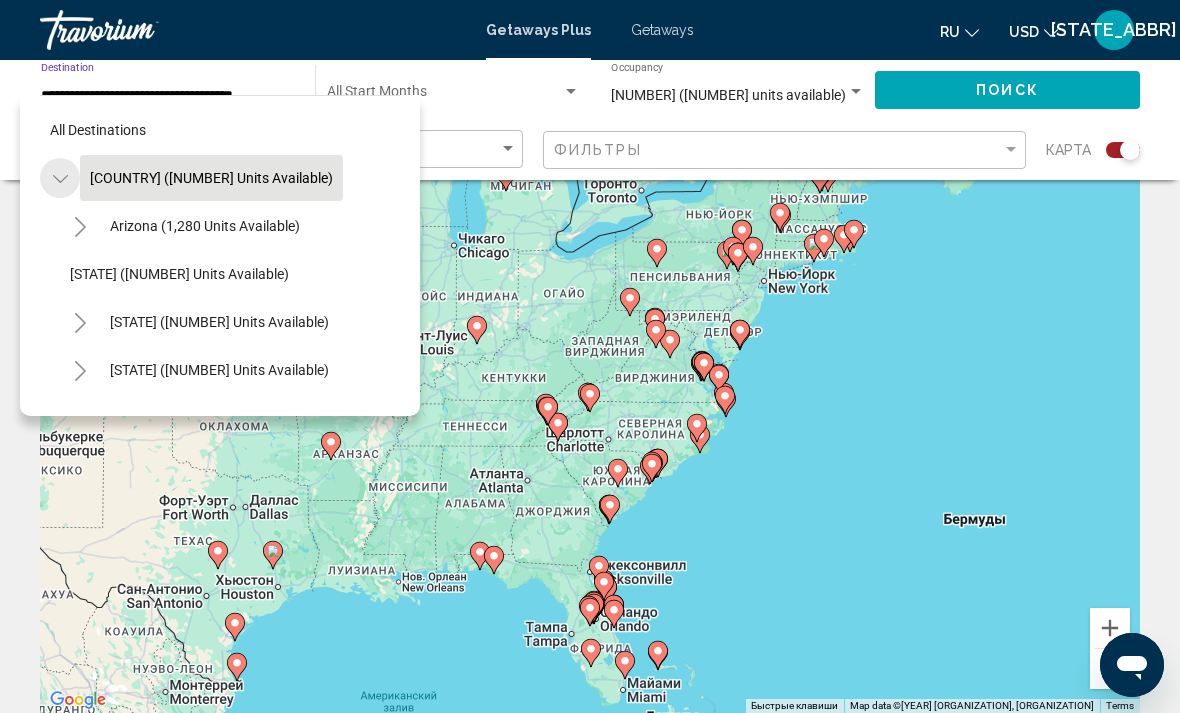 click at bounding box center (60, 178) 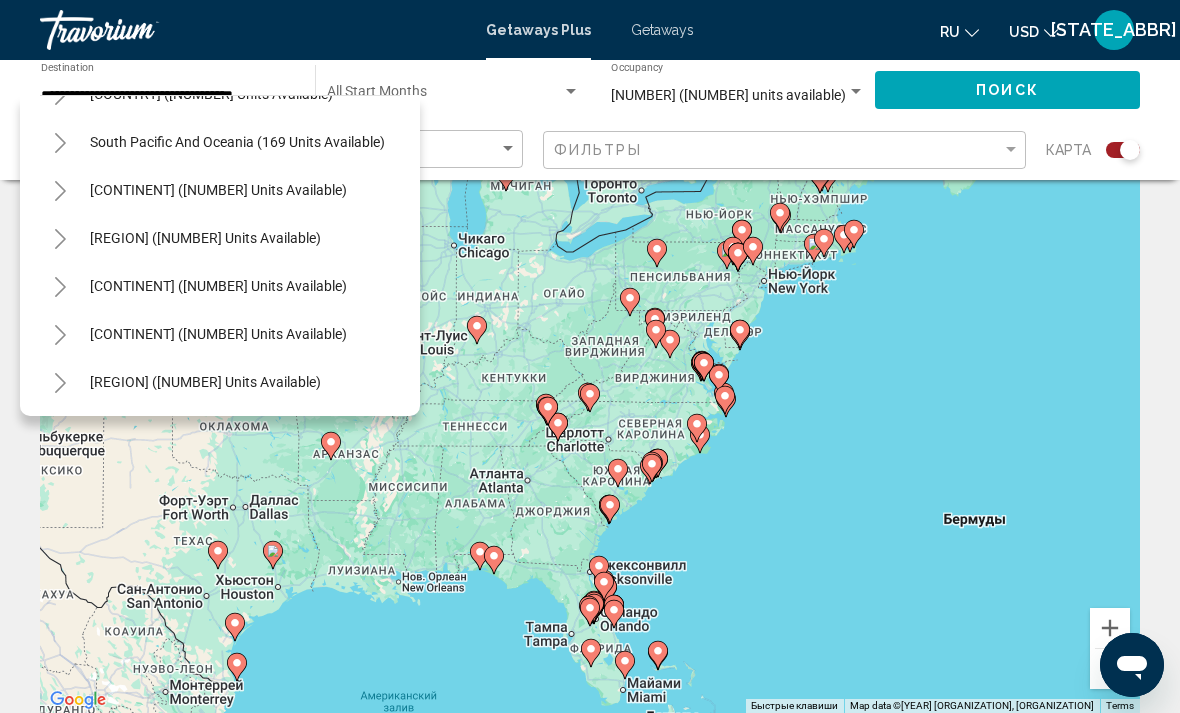 scroll, scrollTop: 324, scrollLeft: 0, axis: vertical 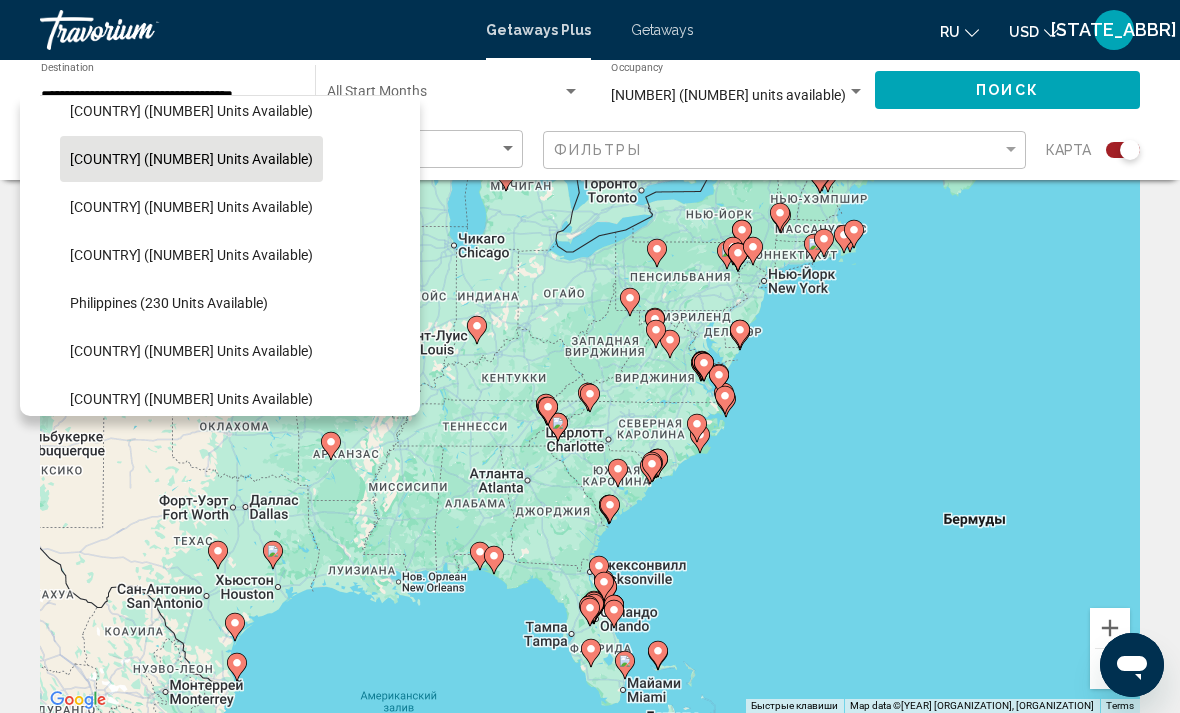 click on "[COUNTRY] ([NUMBER] units available)" at bounding box center [191, 15] 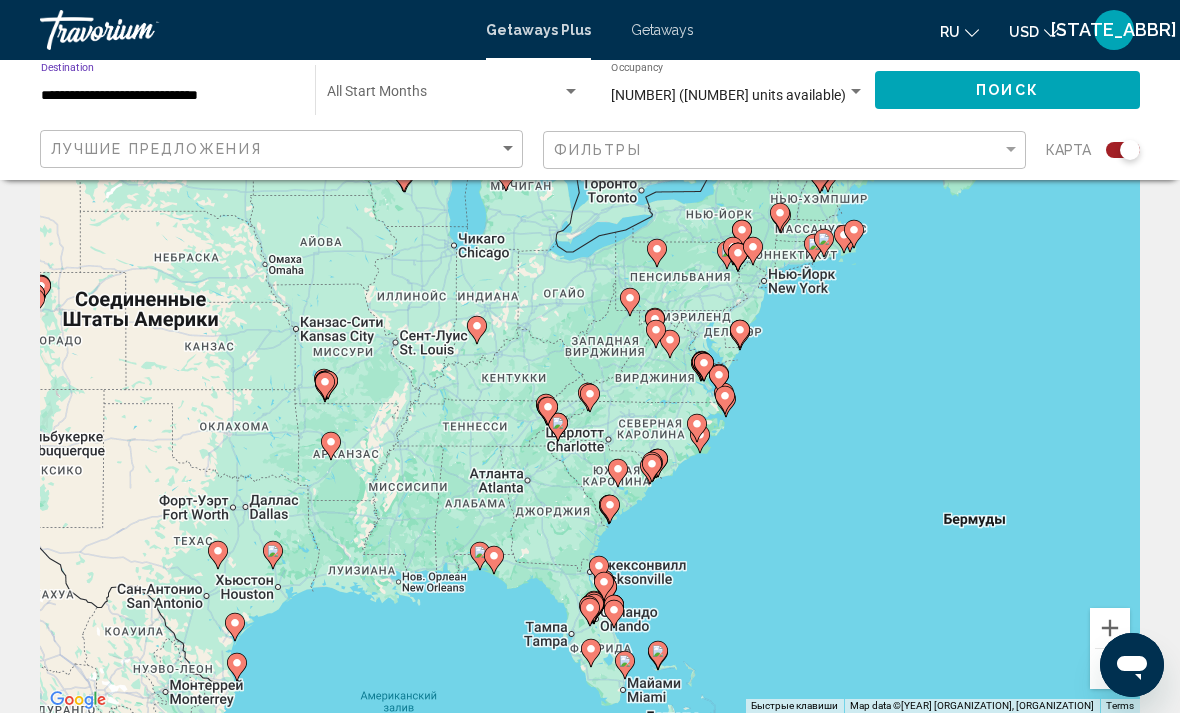 click at bounding box center [444, 96] 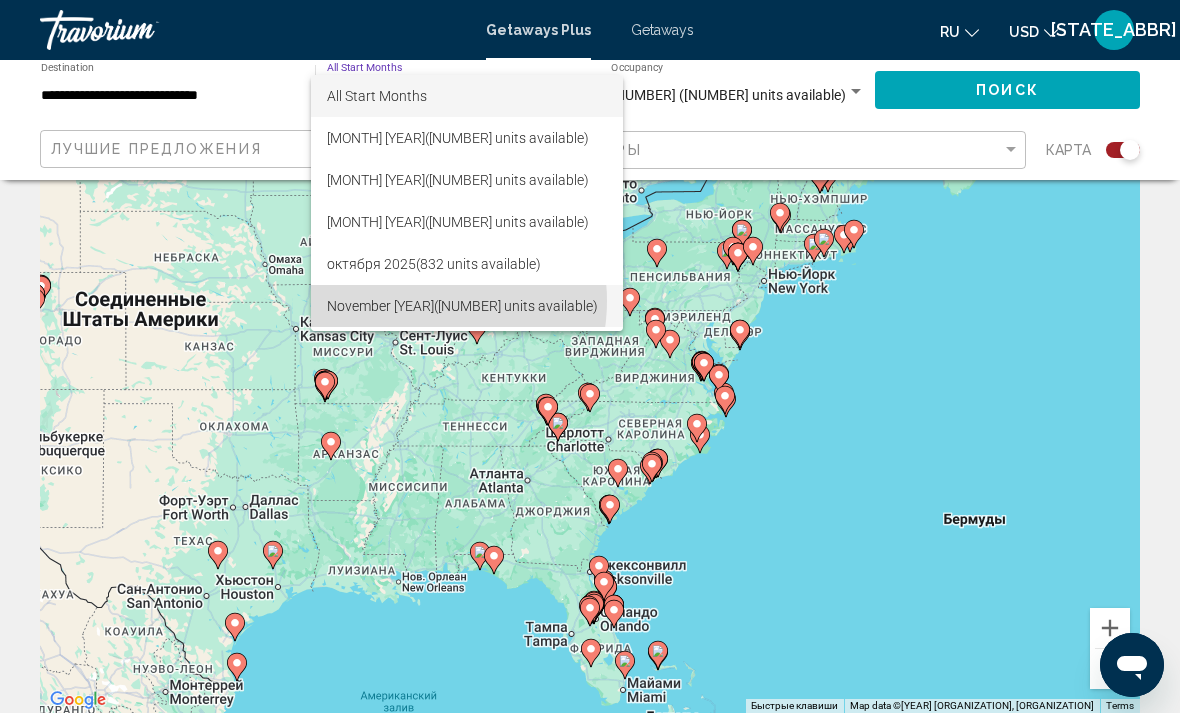 click on "ноября 2025  (1,634 units available)" at bounding box center (467, 306) 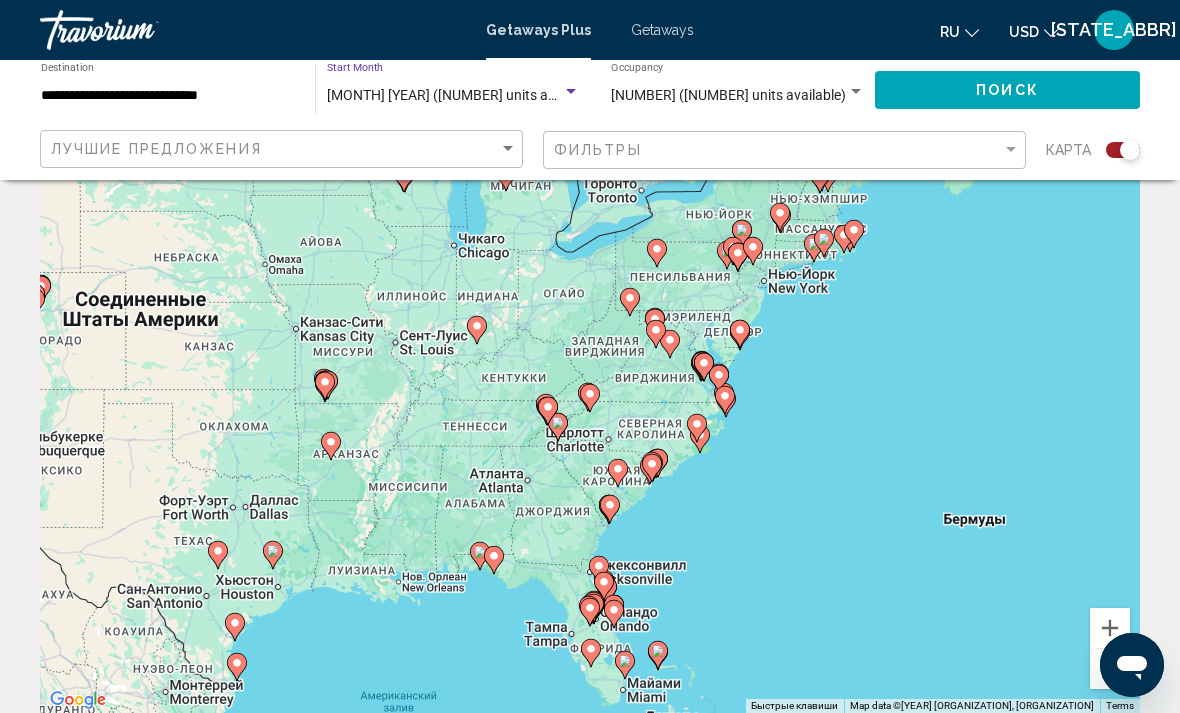 click on "[NUMBER] ([NUMBER] units available)" at bounding box center (728, 95) 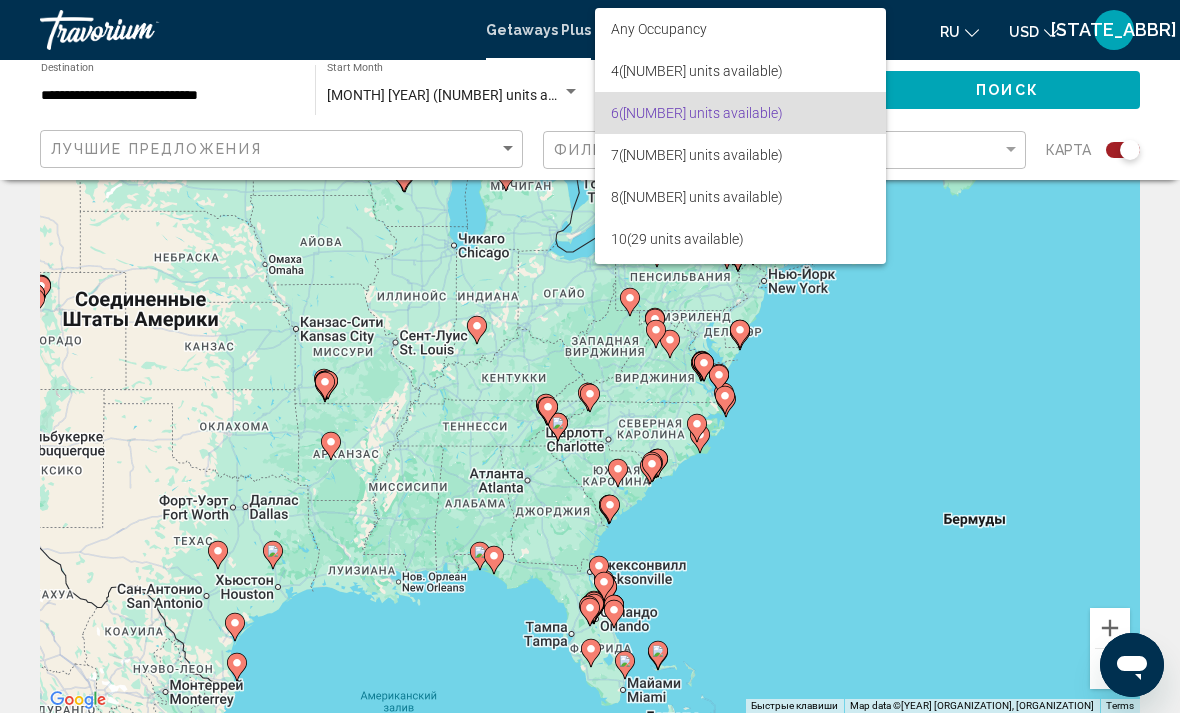 scroll, scrollTop: 0, scrollLeft: 0, axis: both 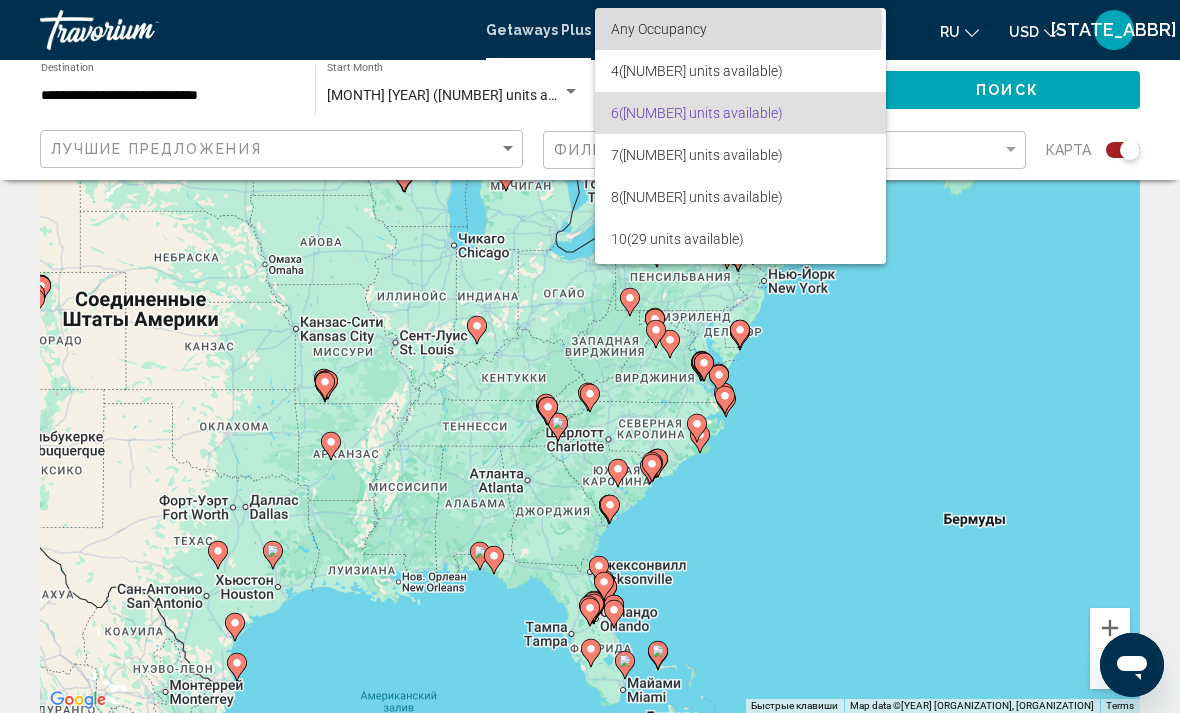 click on "Any Occupancy" at bounding box center (659, 29) 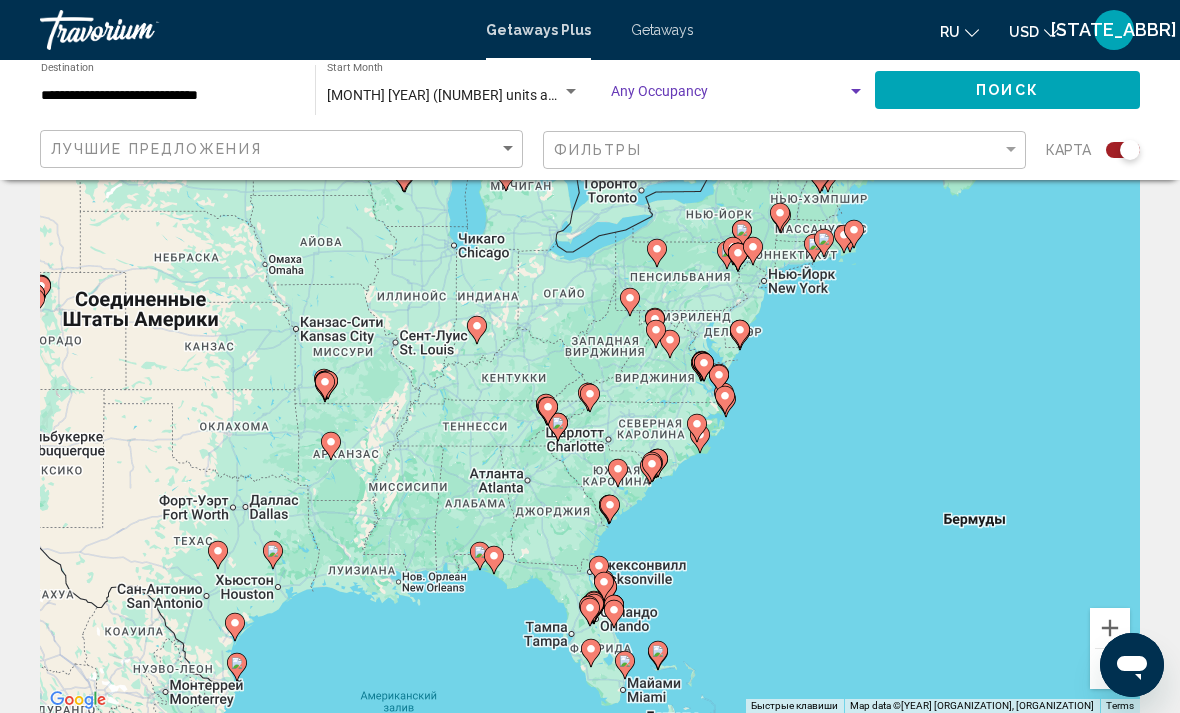 click on "Поиск" at bounding box center (1007, 91) 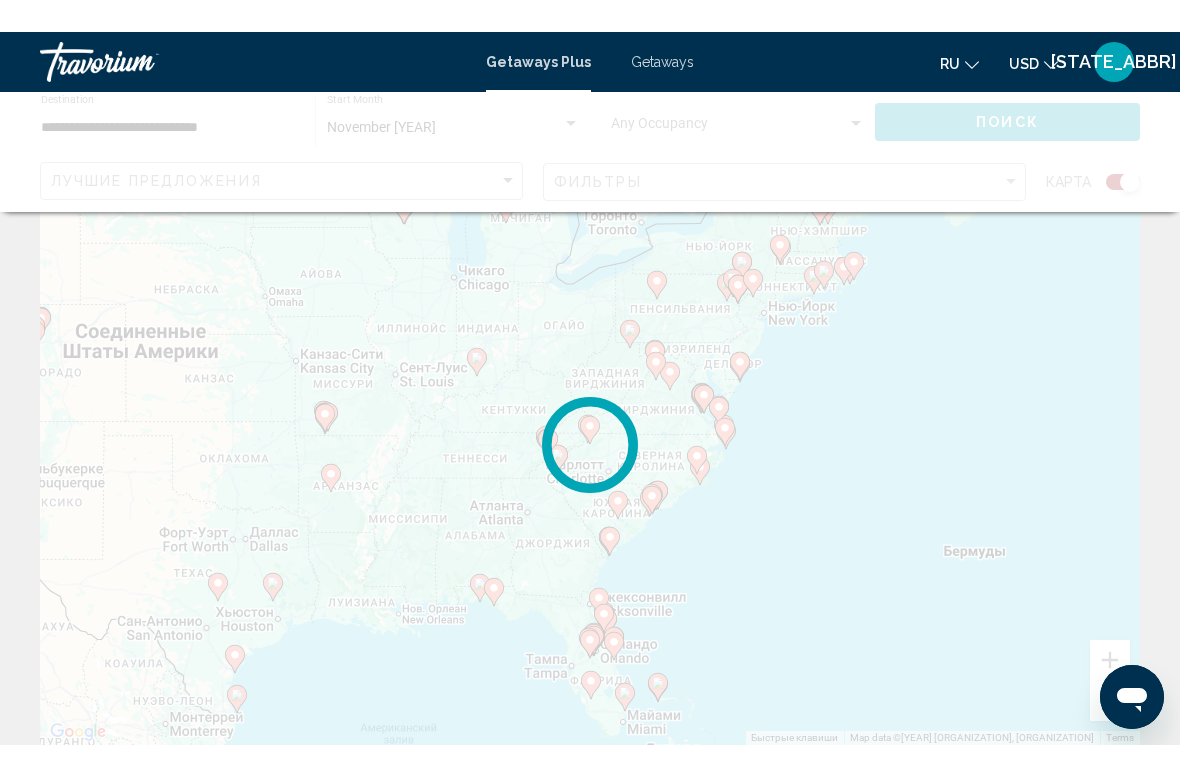 scroll, scrollTop: 0, scrollLeft: 0, axis: both 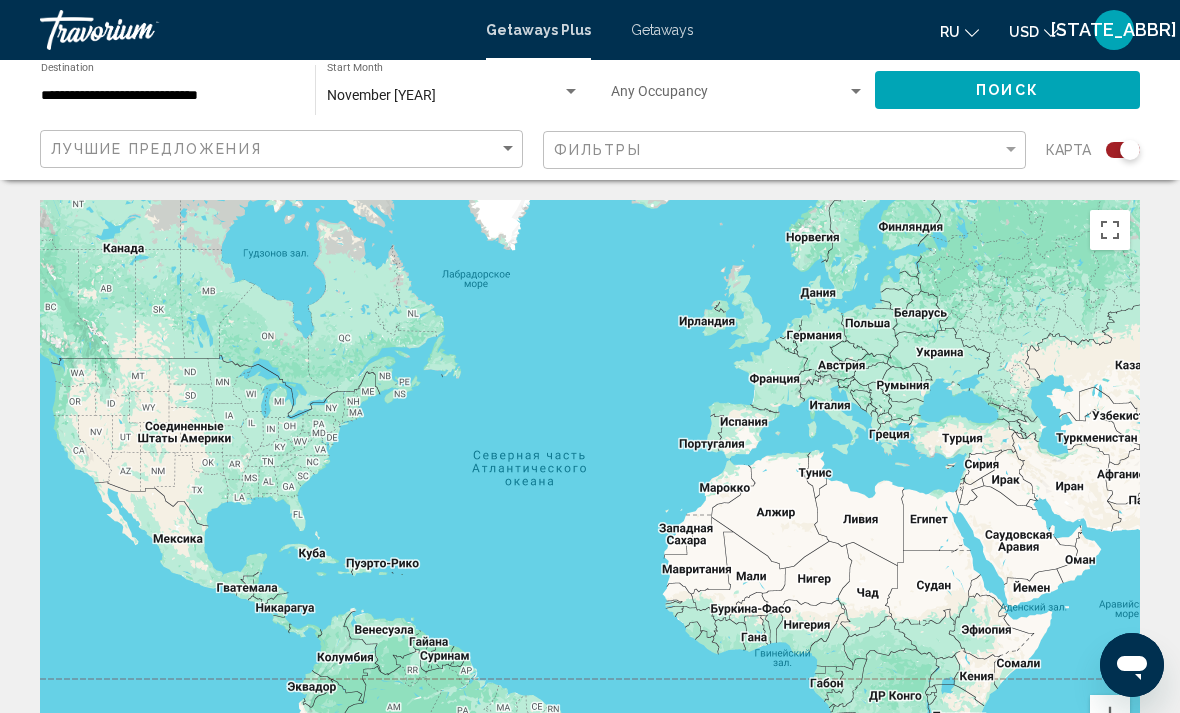 click on "To navigate using the arrow keys." at bounding box center [590, 500] 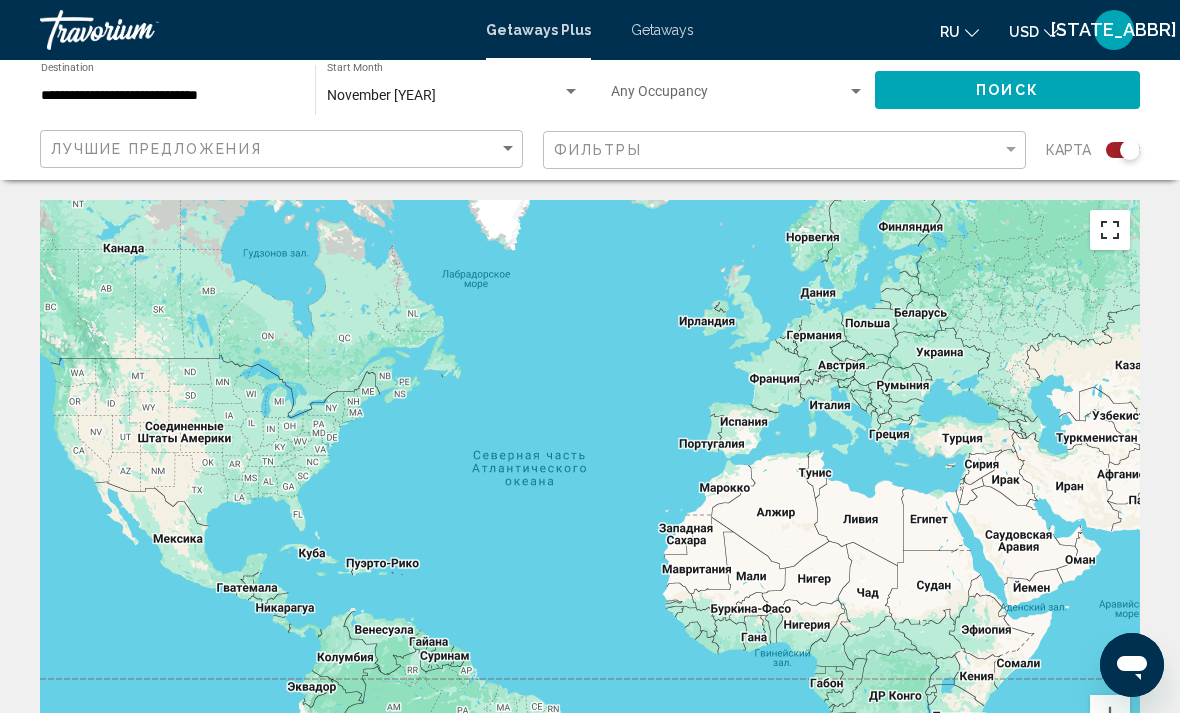 click at bounding box center [1110, 230] 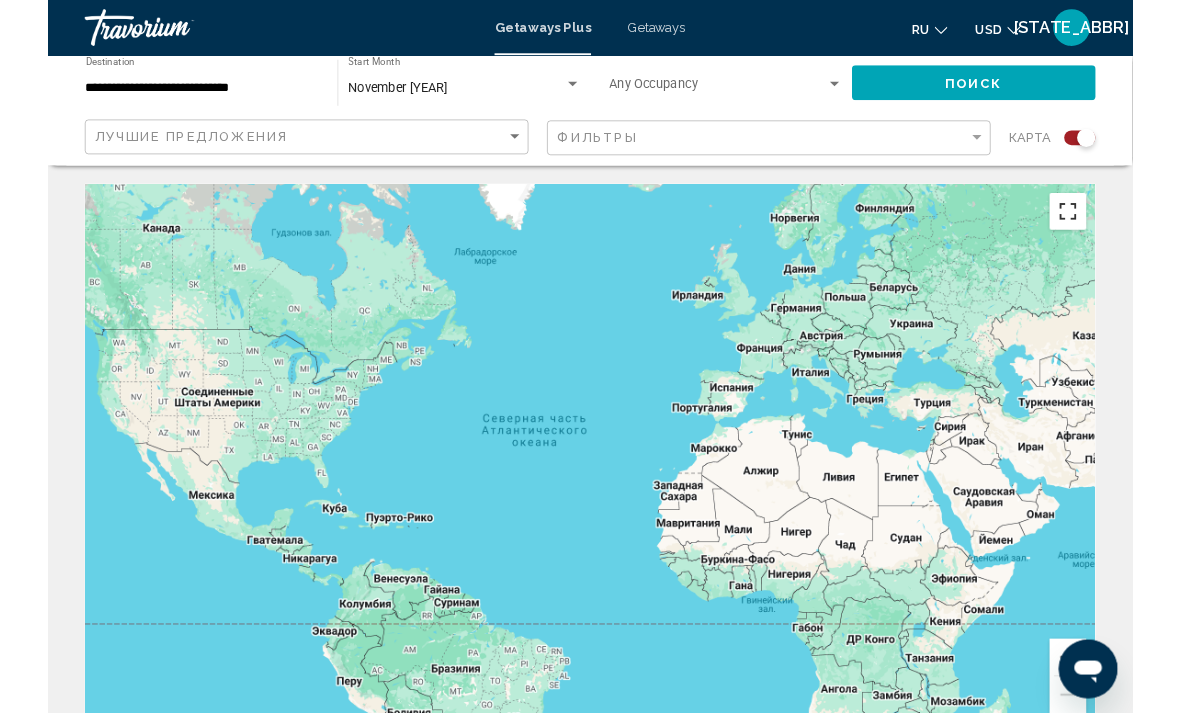scroll, scrollTop: 87, scrollLeft: 0, axis: vertical 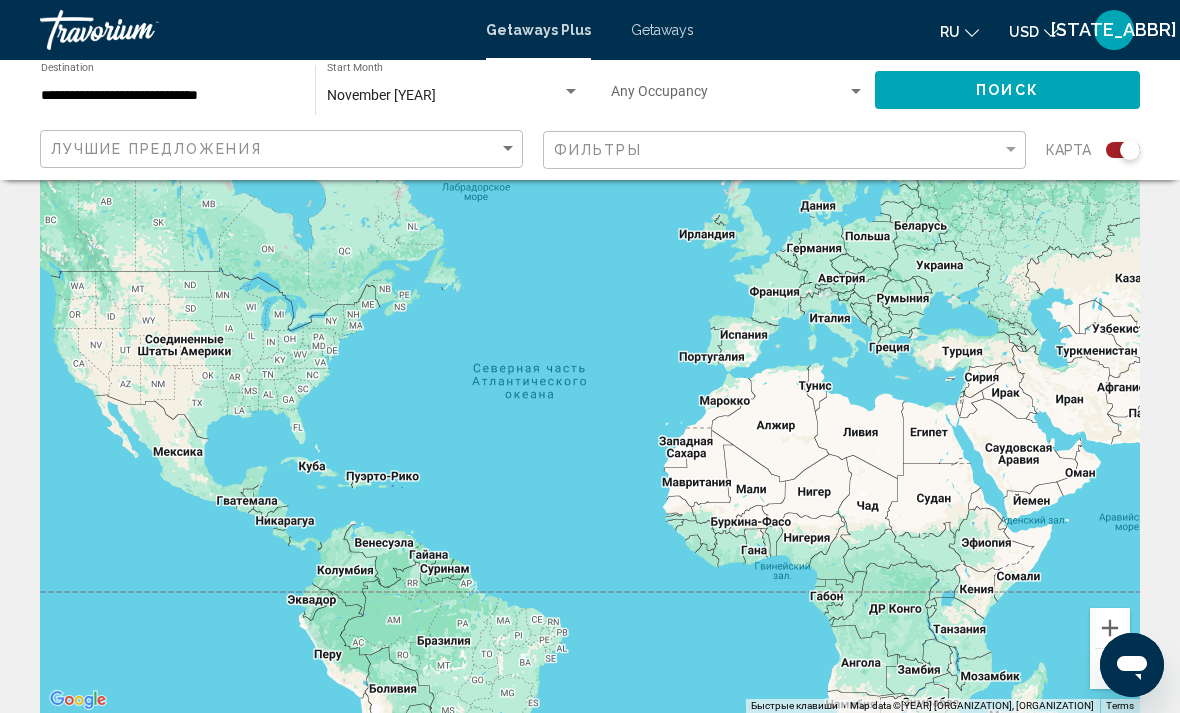 click at bounding box center [1130, 150] 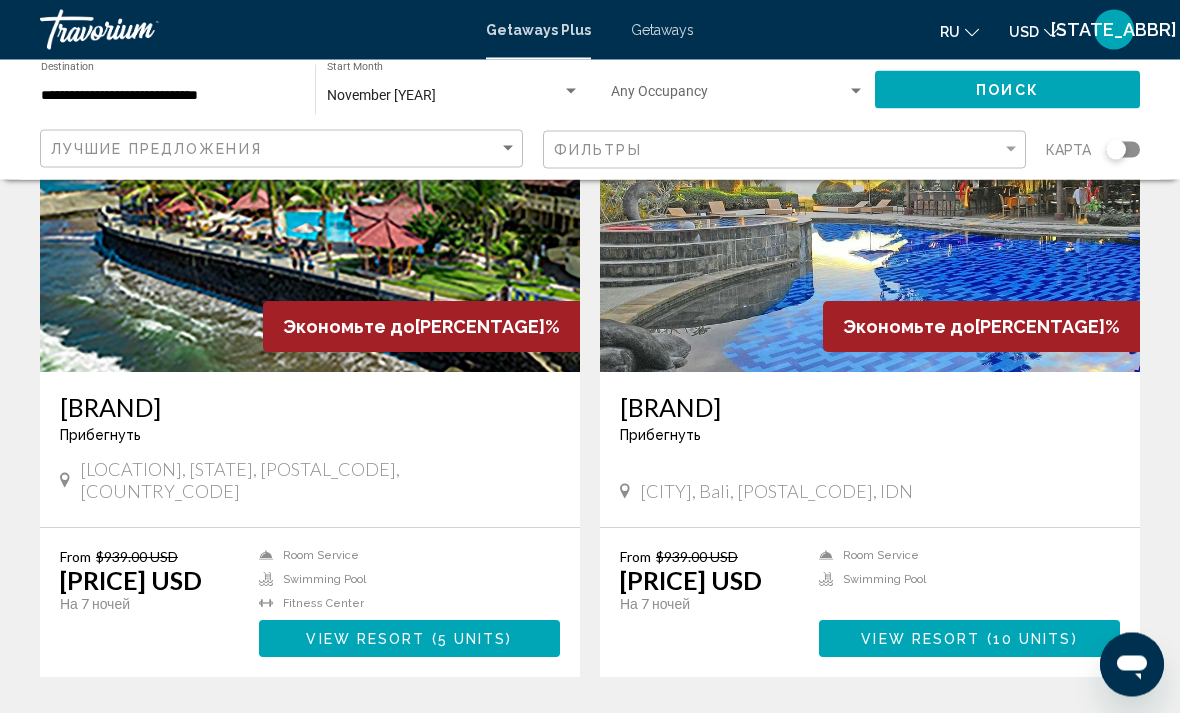 scroll, scrollTop: 212, scrollLeft: 0, axis: vertical 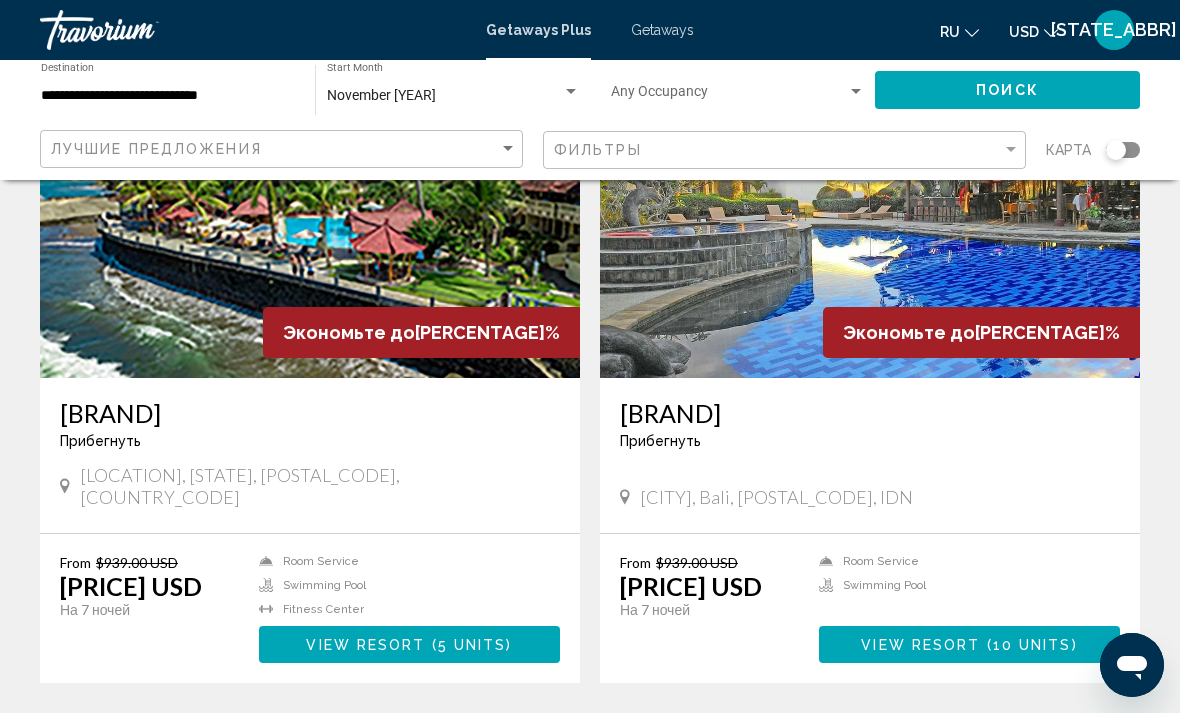 click on "View Resort" at bounding box center [365, 645] 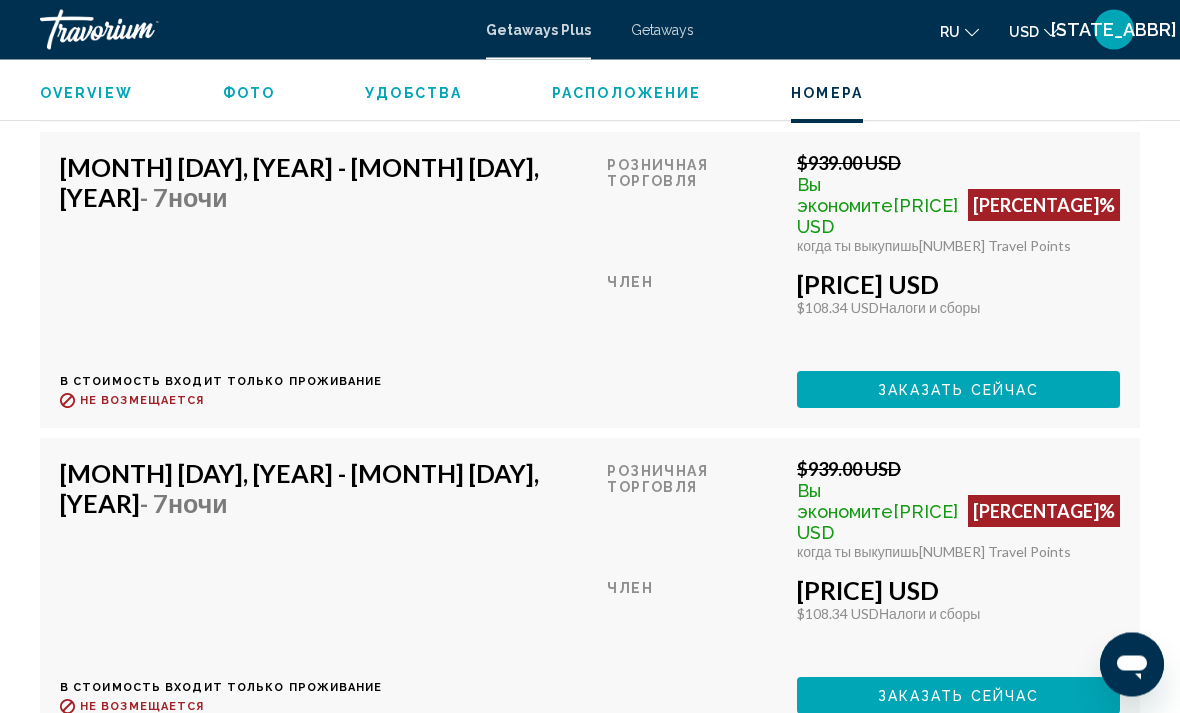 scroll, scrollTop: 4698, scrollLeft: 0, axis: vertical 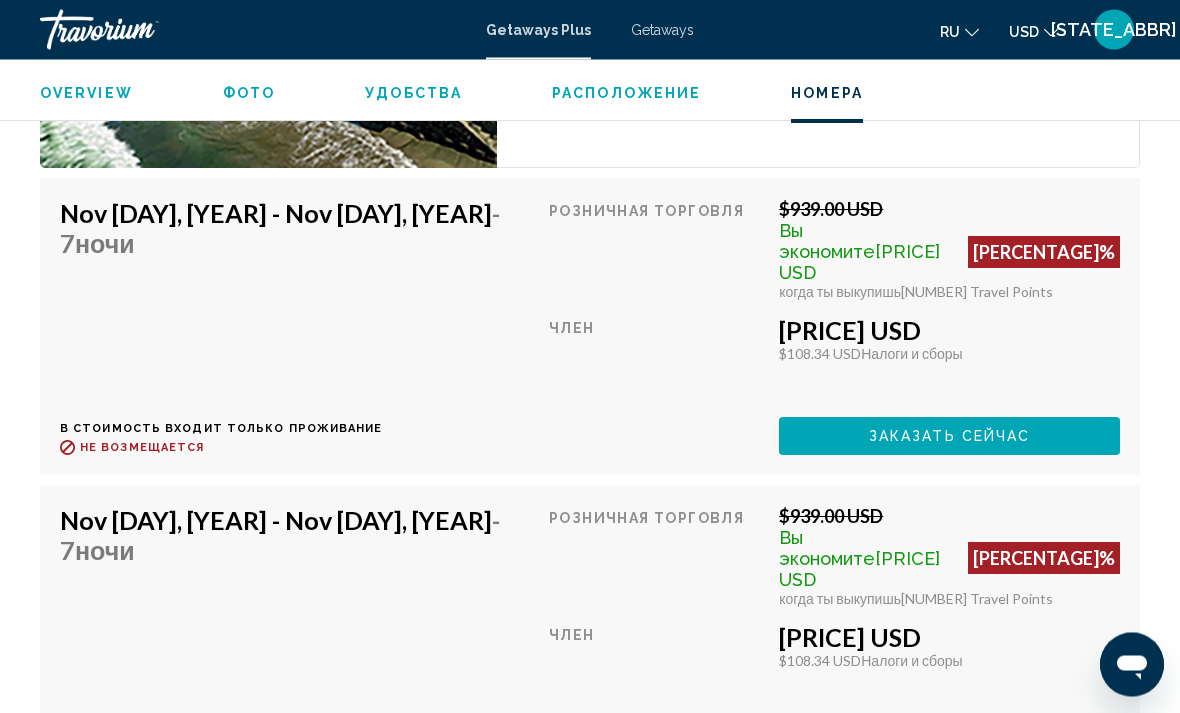 click on "Заказать сейчас" at bounding box center (950, 438) 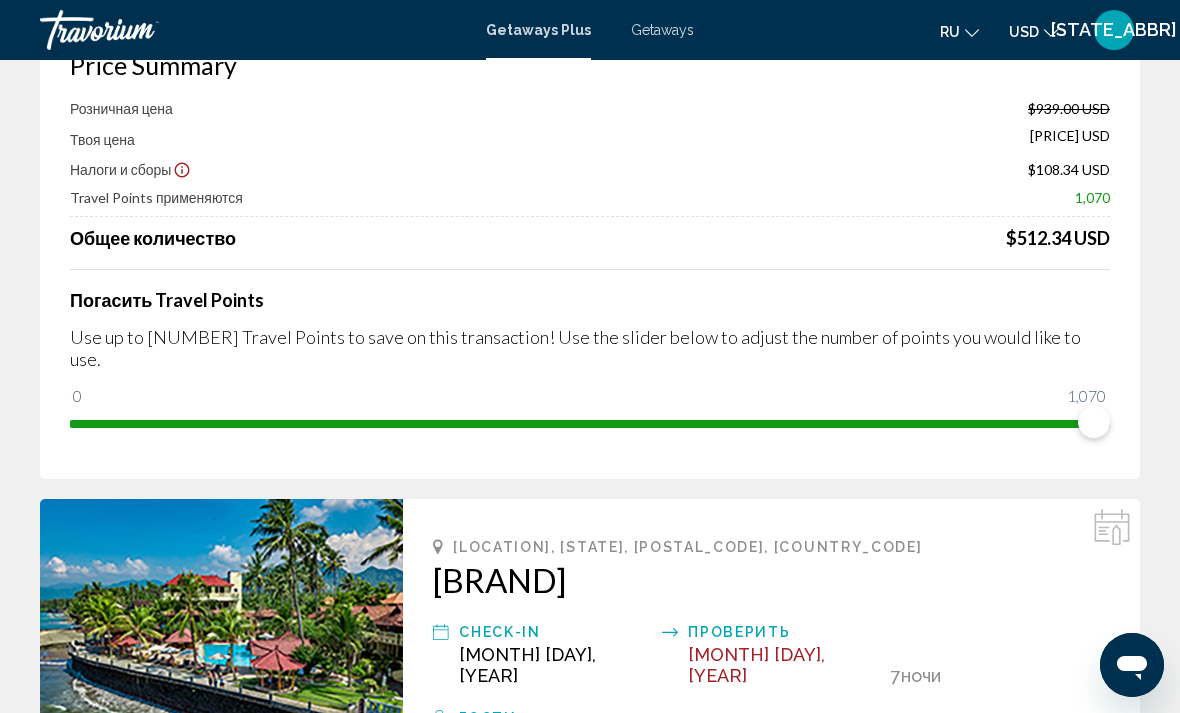 scroll, scrollTop: 150, scrollLeft: 0, axis: vertical 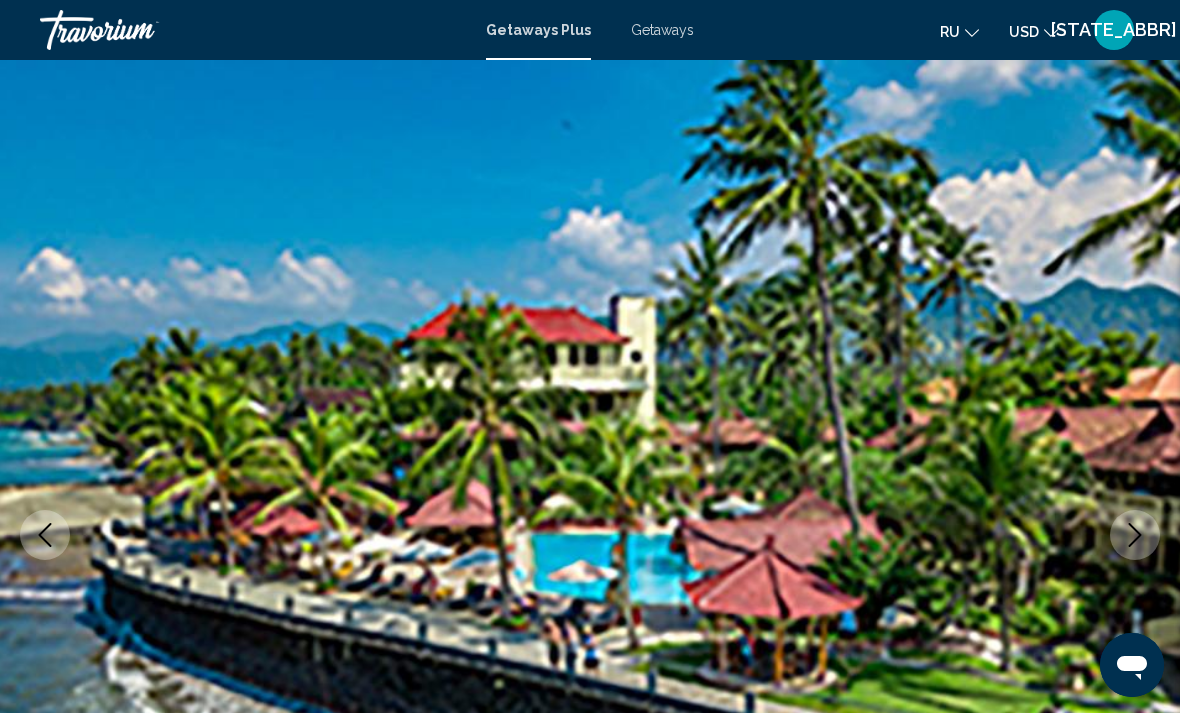 click on "Getaways" at bounding box center (662, 30) 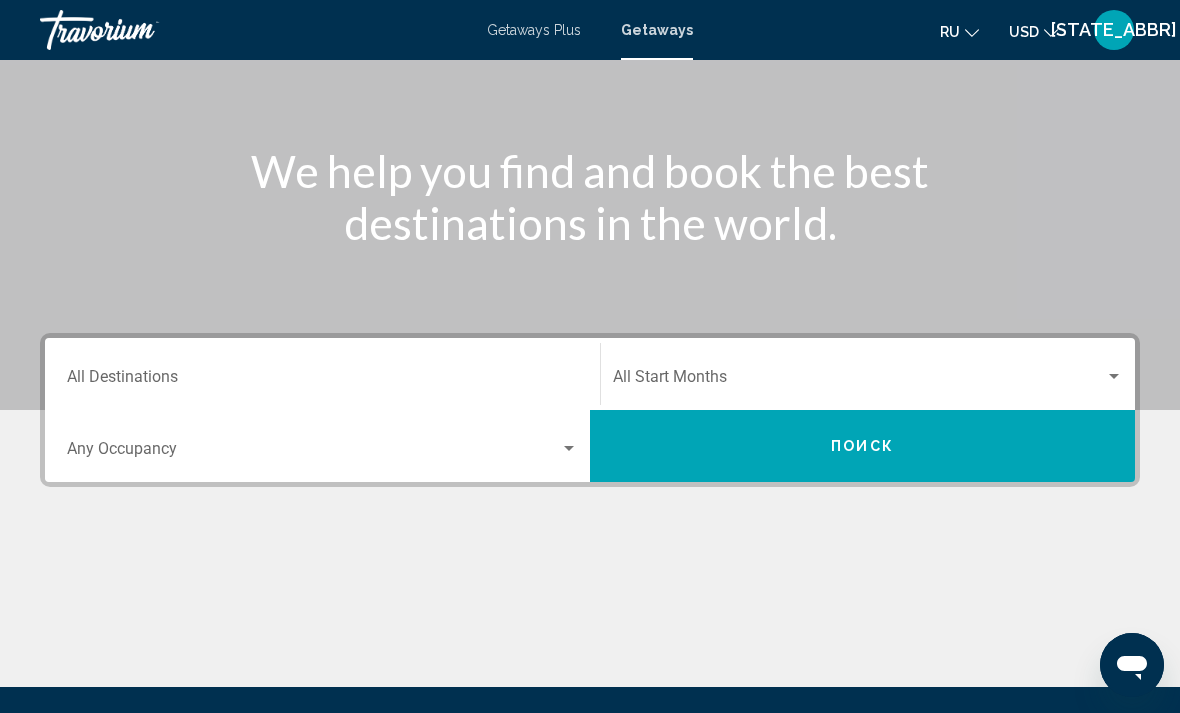 click on "Destination All Destinations" at bounding box center (322, 381) 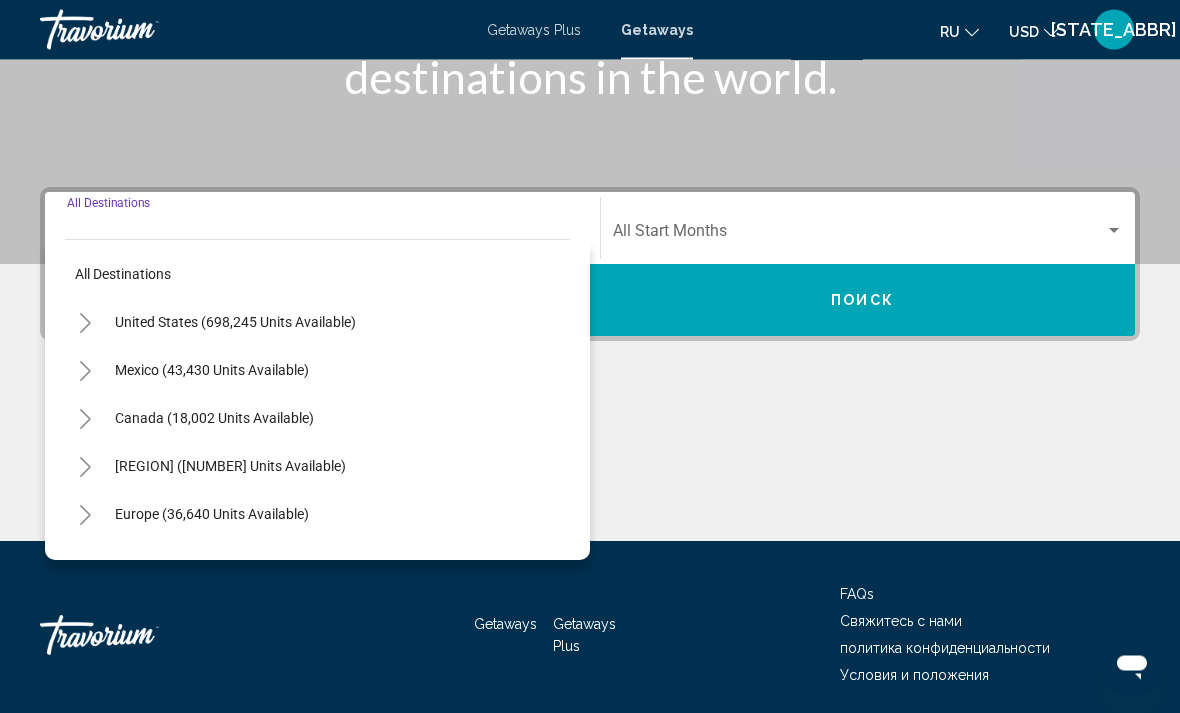scroll, scrollTop: 345, scrollLeft: 0, axis: vertical 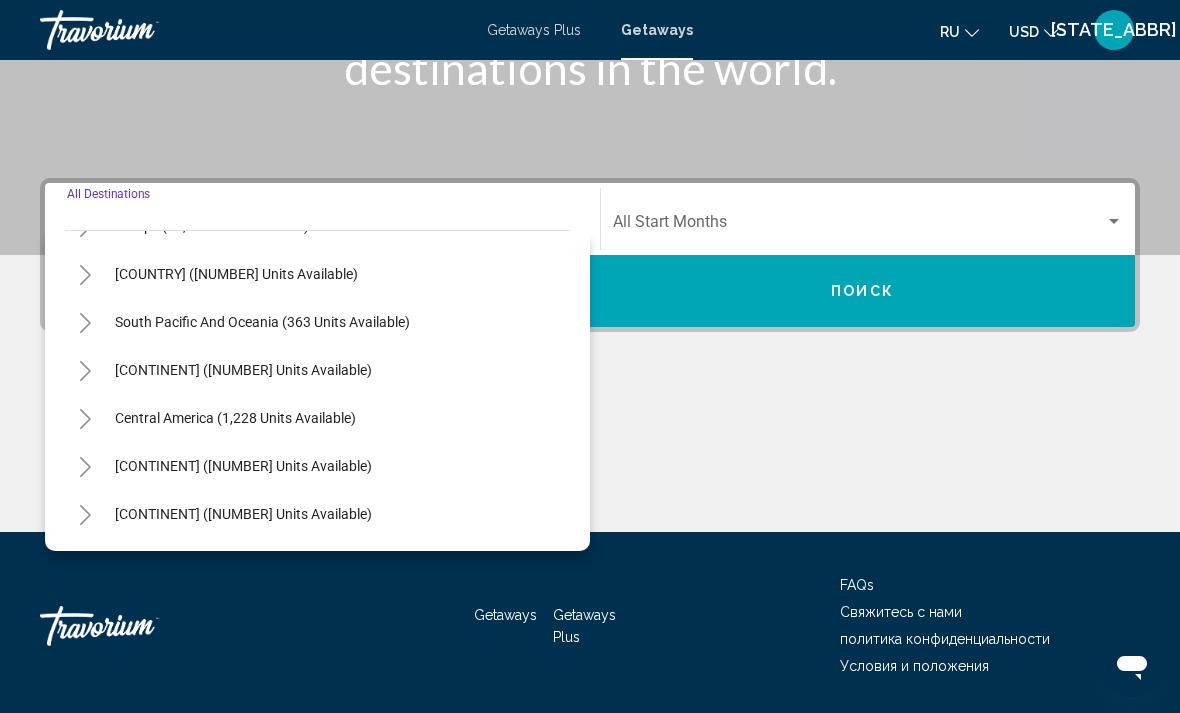 click at bounding box center [85, 467] 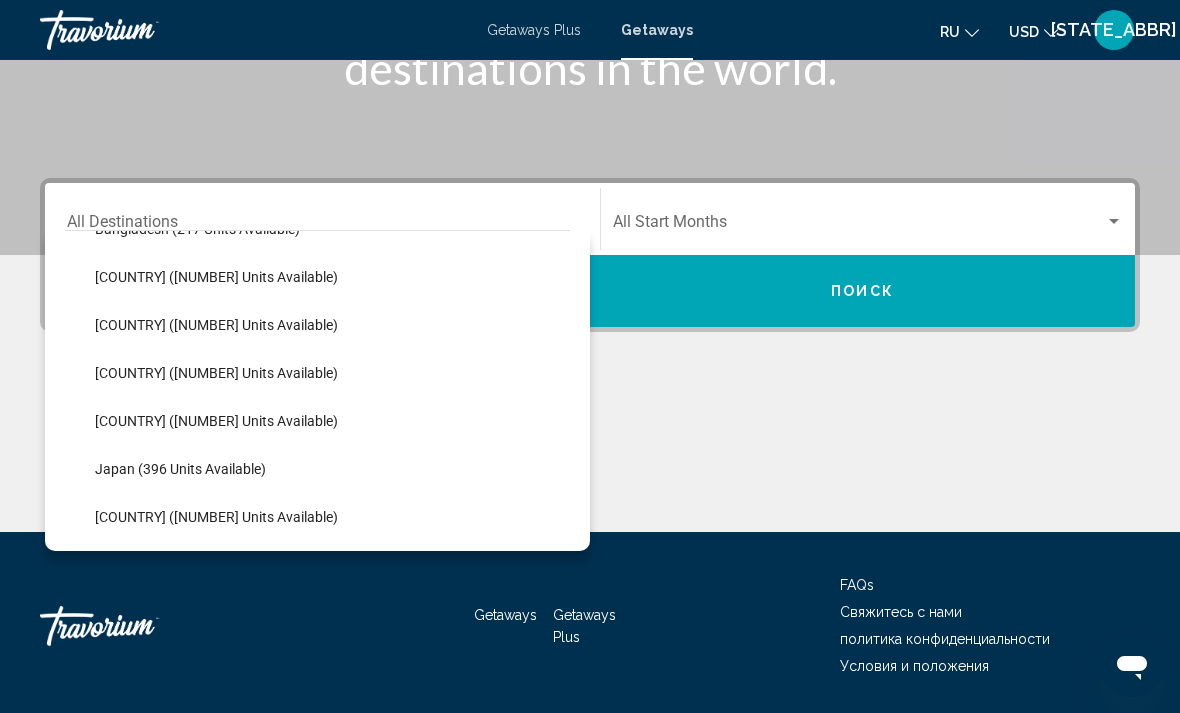 scroll, scrollTop: 563, scrollLeft: 0, axis: vertical 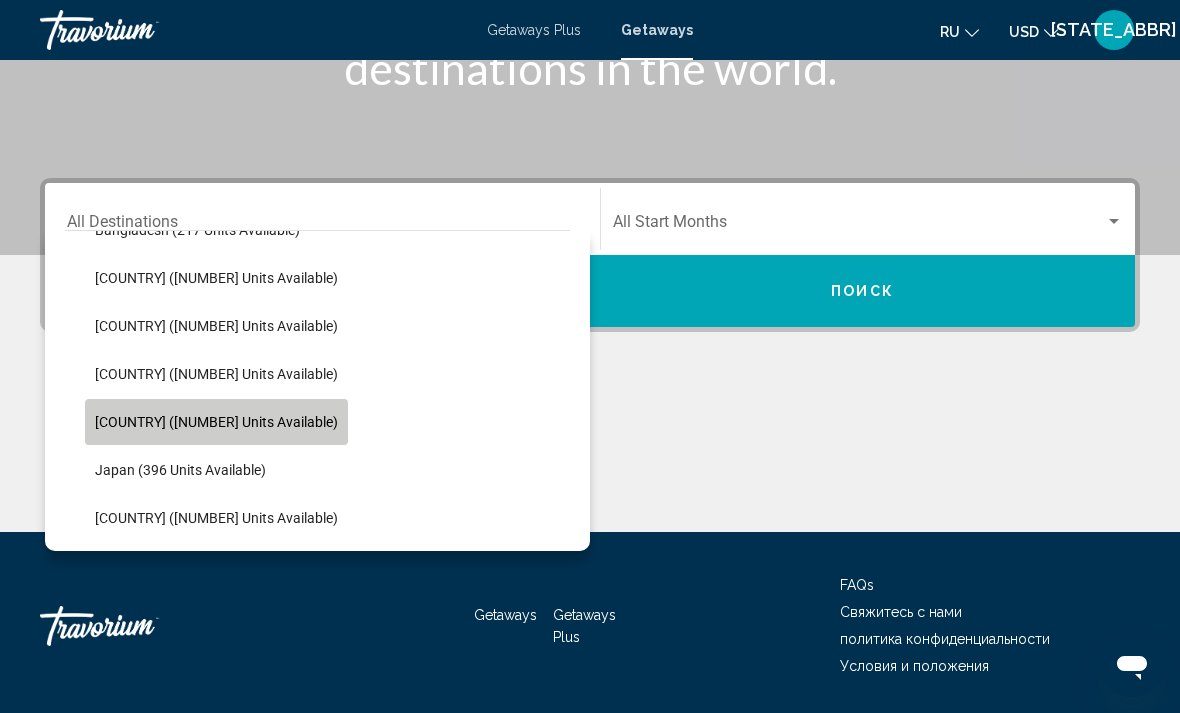 click on "[COUNTRY] ([NUMBER] units available)" at bounding box center (197, 230) 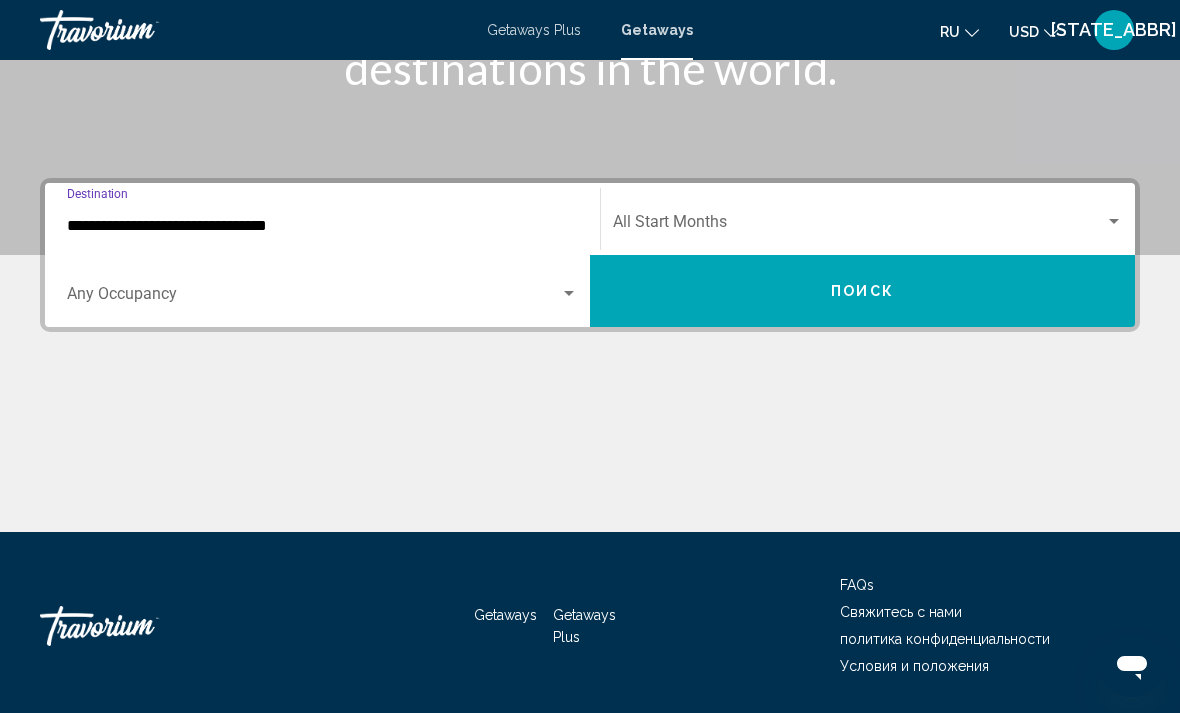 click on "Start Month All Start Months" at bounding box center (868, 219) 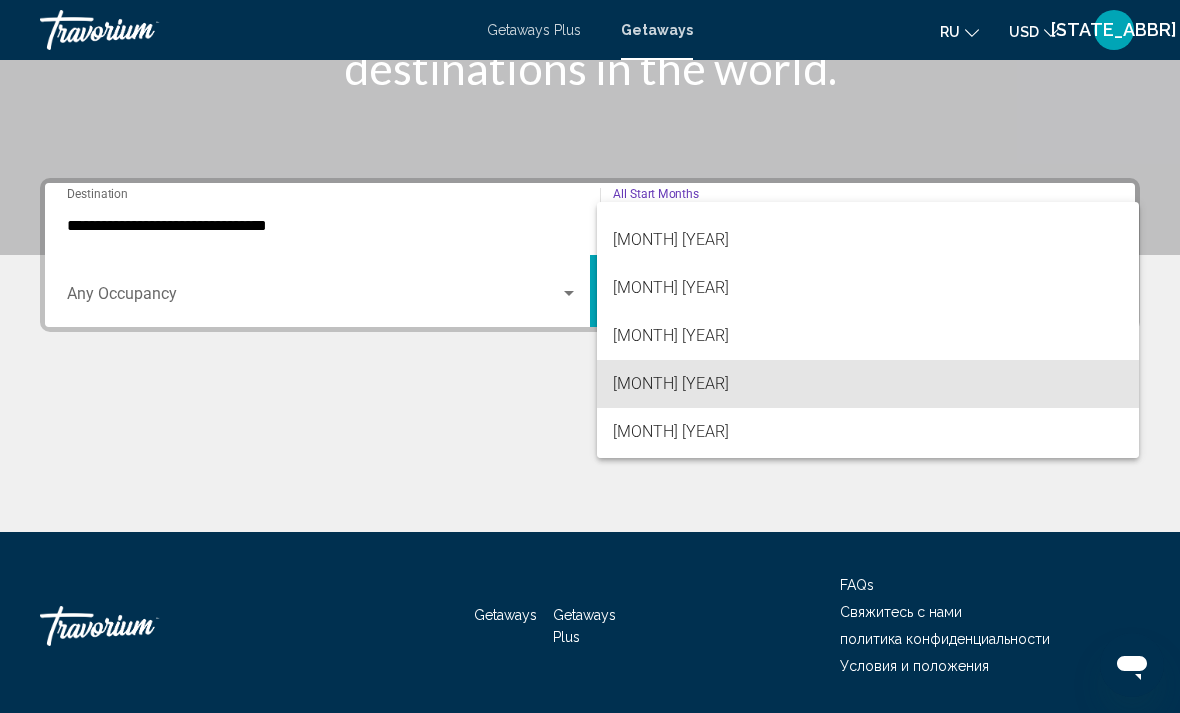 scroll, scrollTop: 176, scrollLeft: 0, axis: vertical 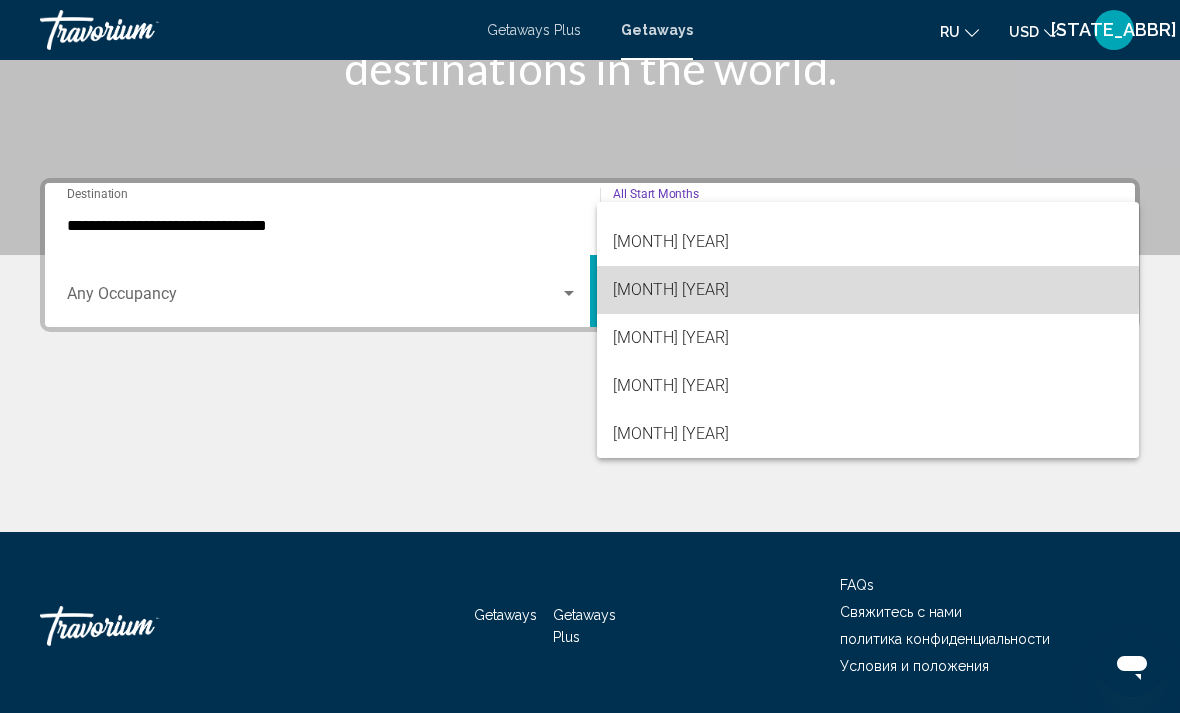 click on "[MONTH] [YEAR]" at bounding box center (868, 290) 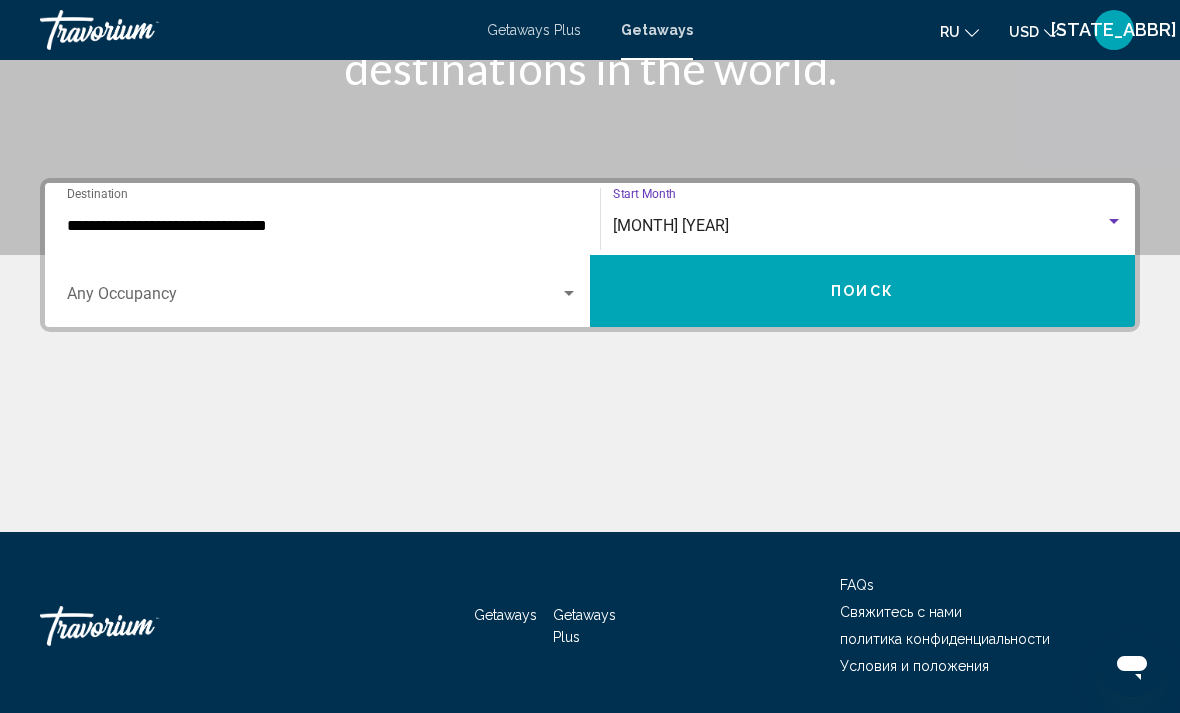 click on "Поиск" at bounding box center (862, 291) 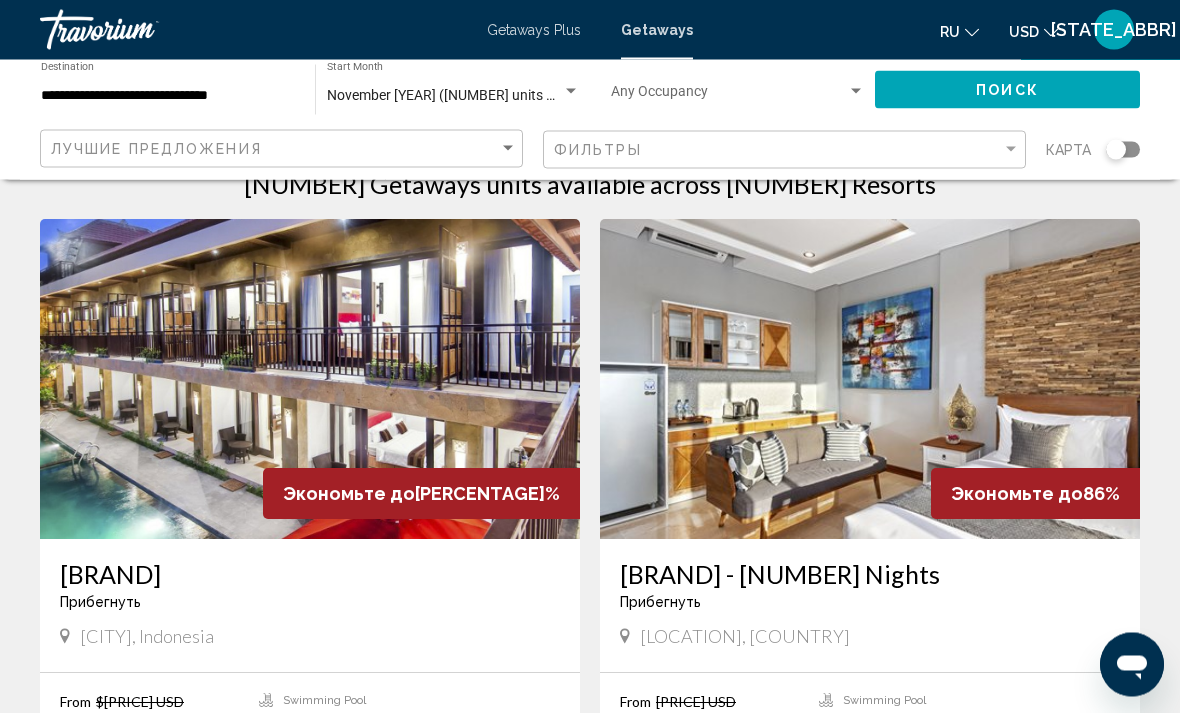 scroll, scrollTop: 0, scrollLeft: 0, axis: both 